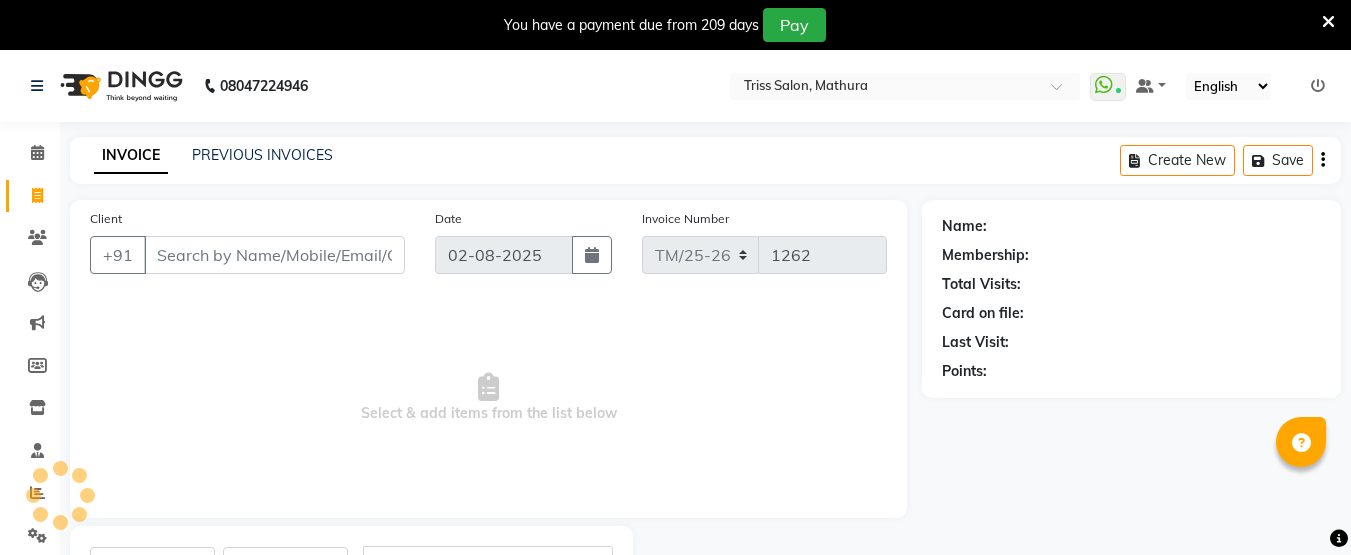 select on "service" 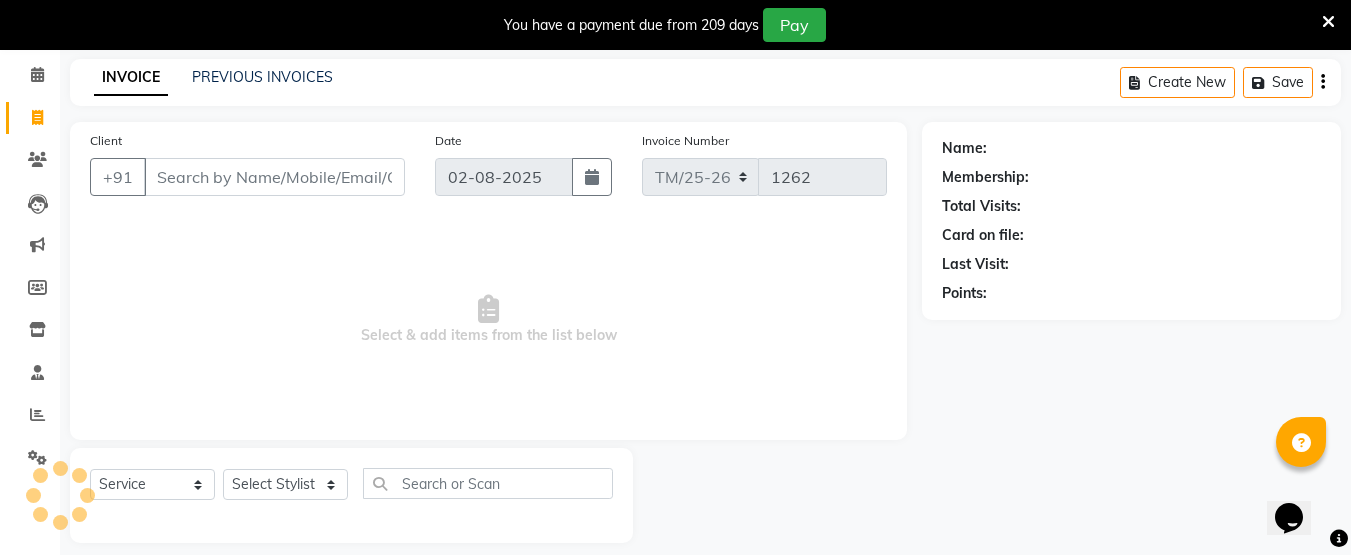 scroll, scrollTop: 0, scrollLeft: 0, axis: both 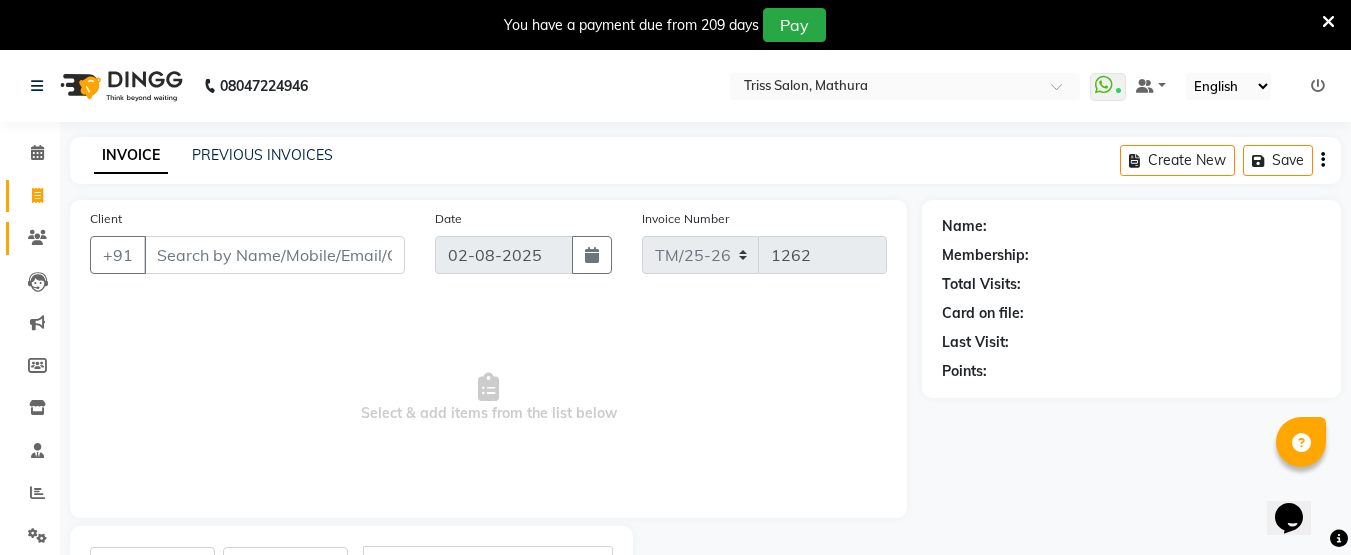 click on "Clients" 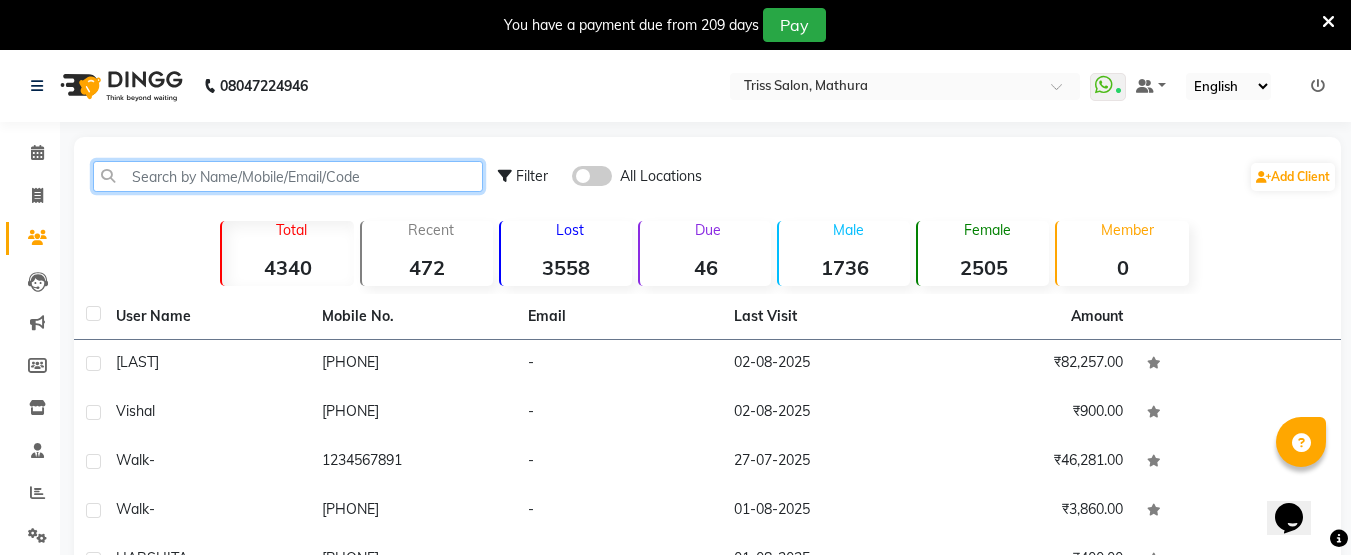 click 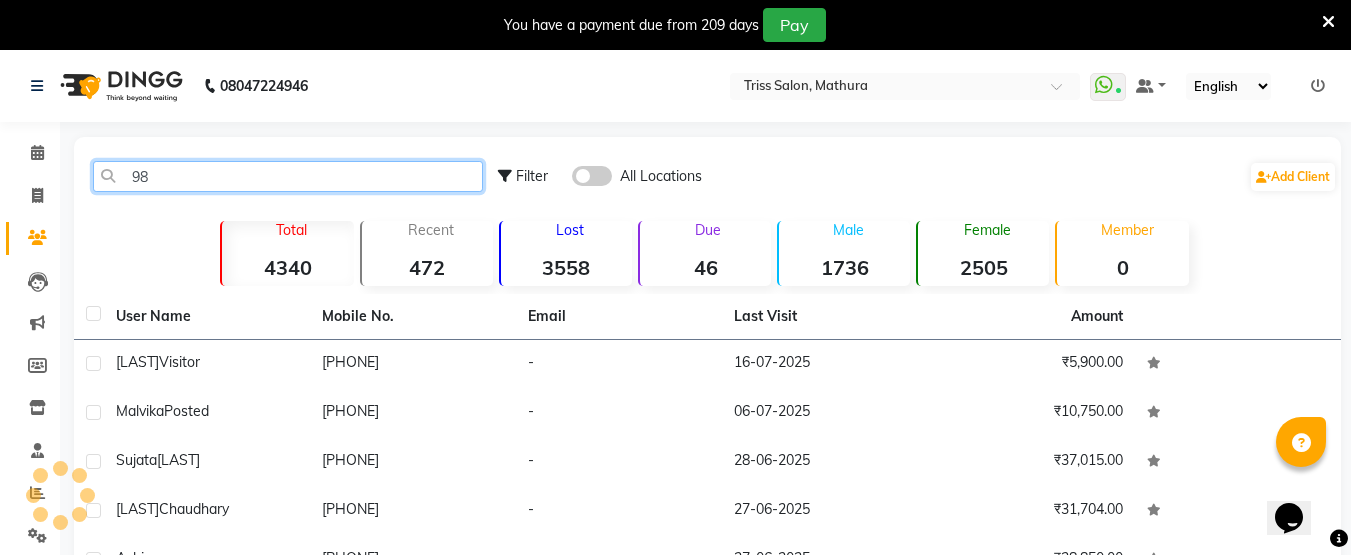 type on "9" 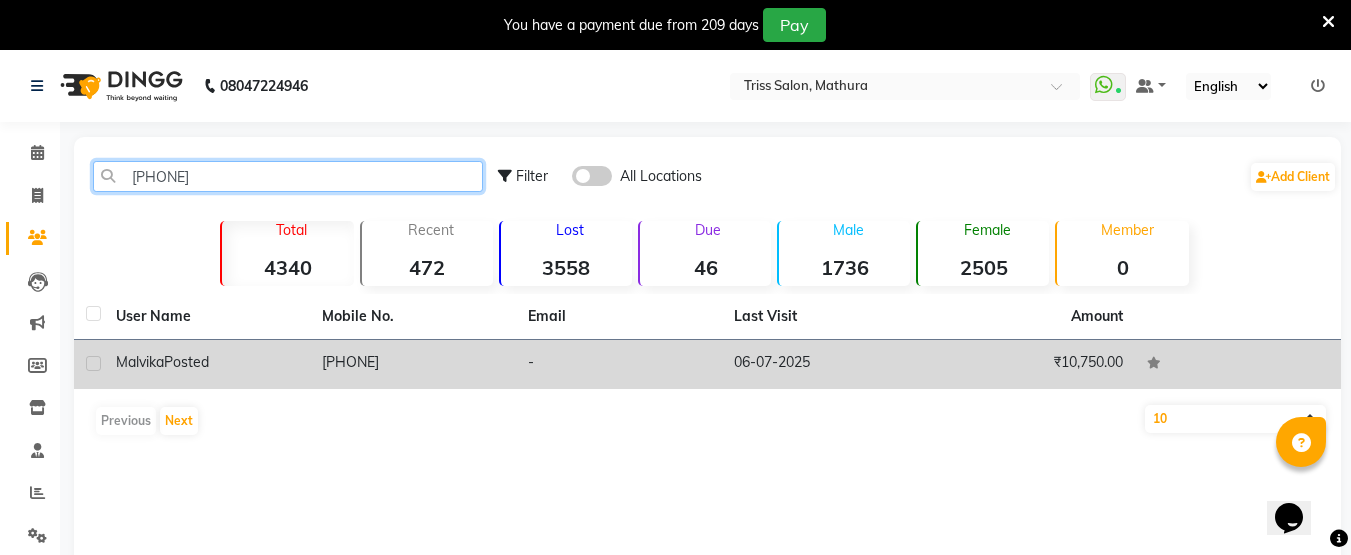 type on "[PHONE]" 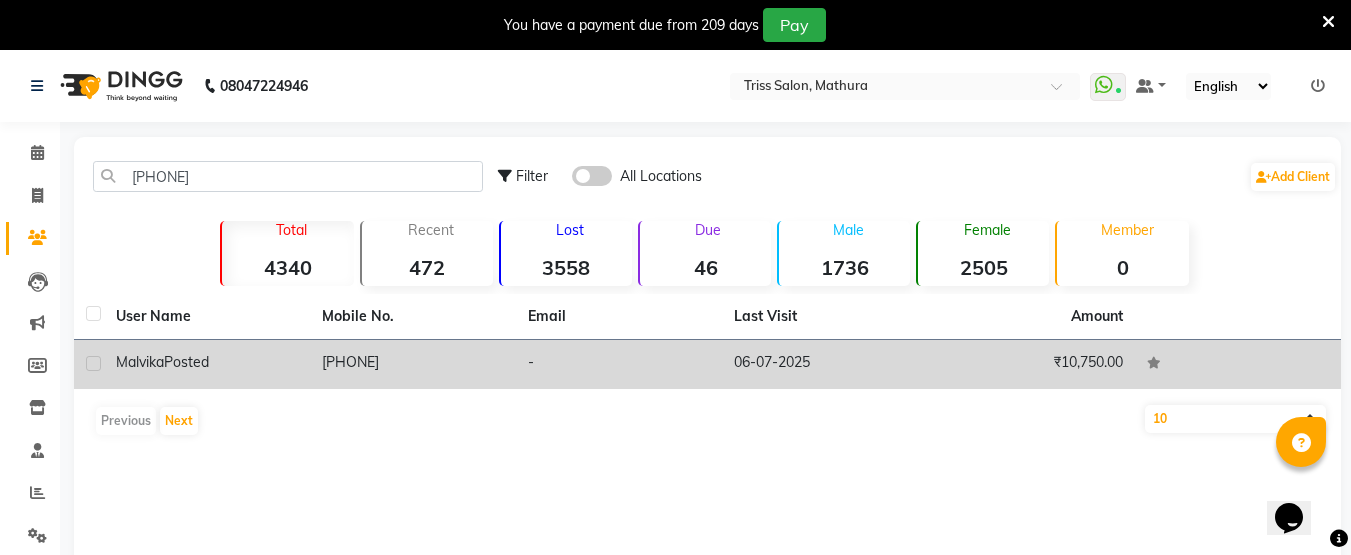 click on "[PHONE]" 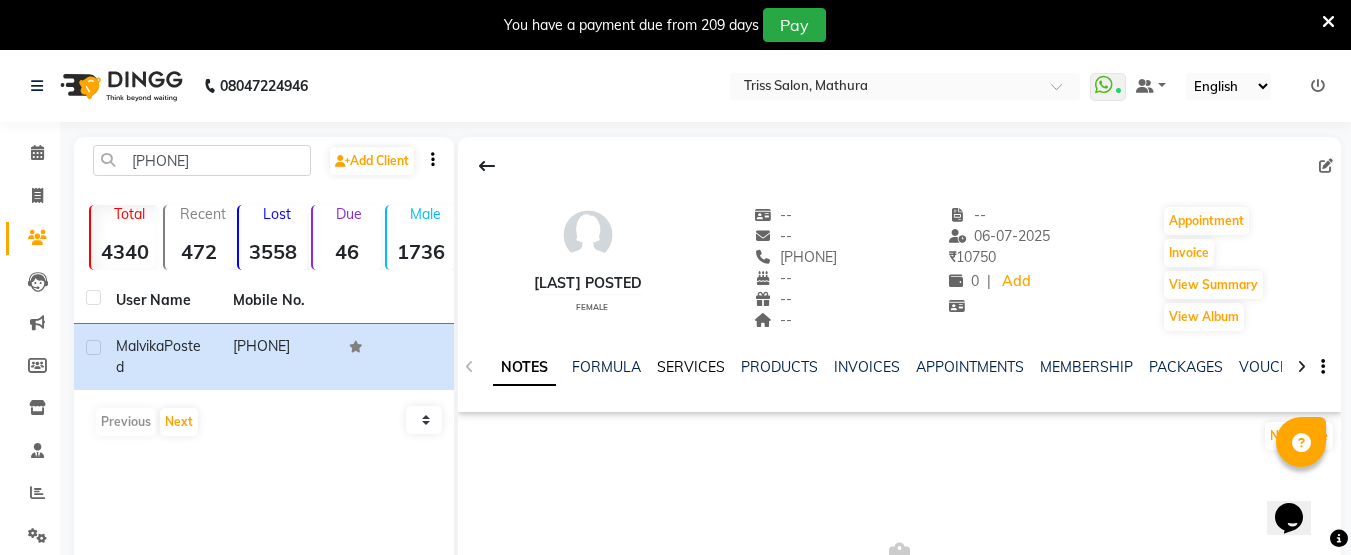 click on "SERVICES" 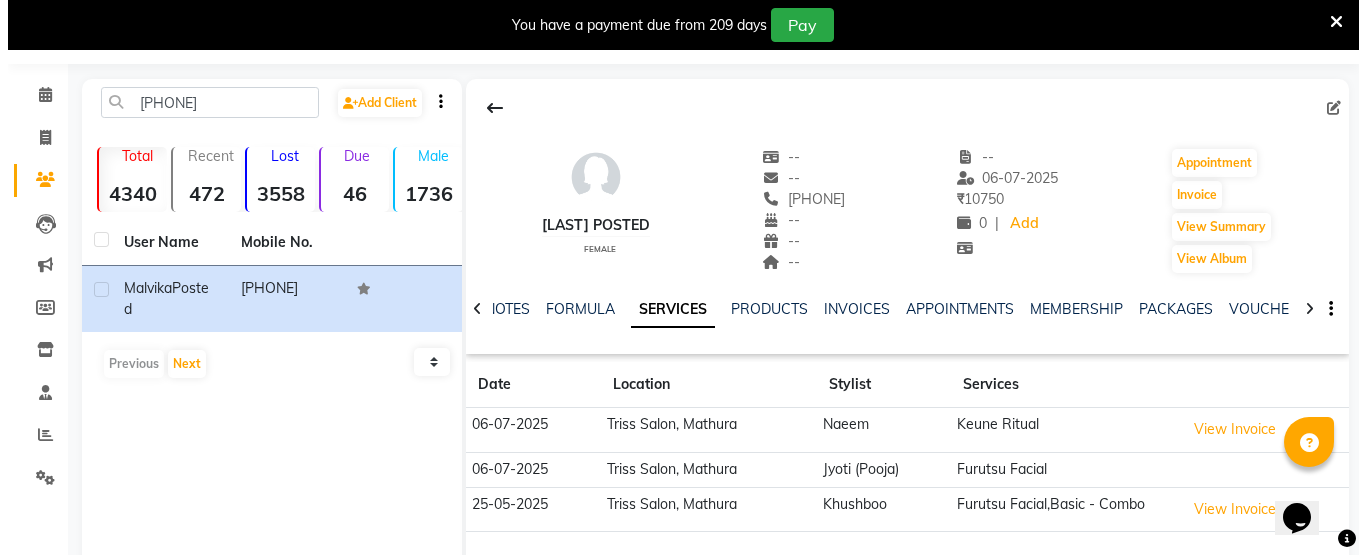 scroll, scrollTop: 198, scrollLeft: 0, axis: vertical 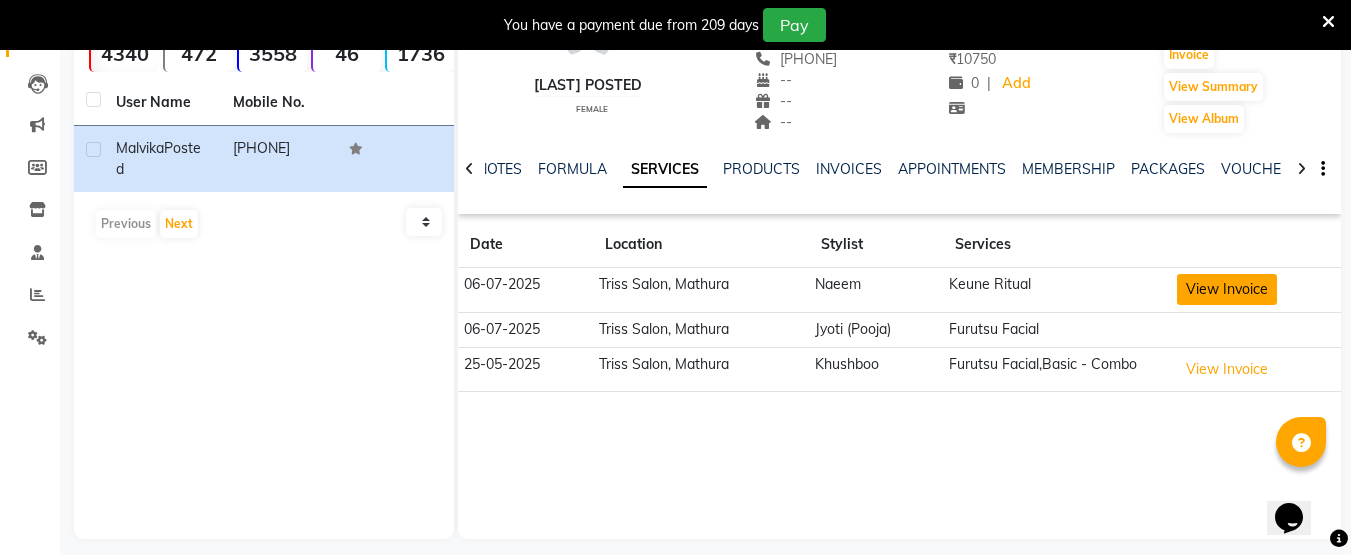 click on "View Invoice" 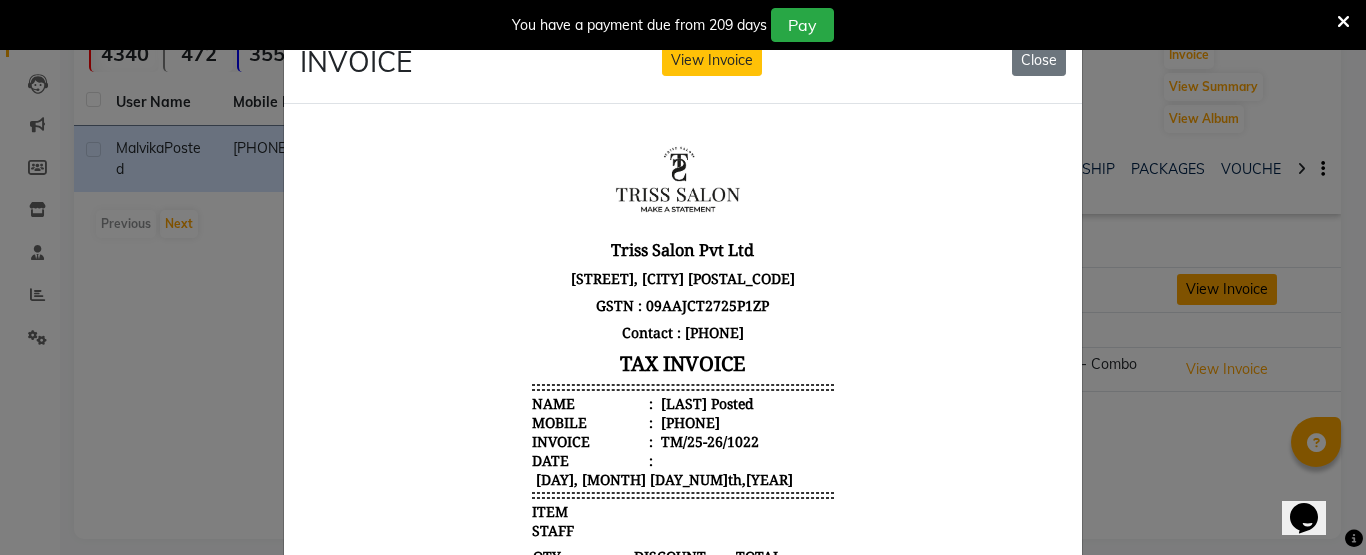 scroll, scrollTop: 16, scrollLeft: 0, axis: vertical 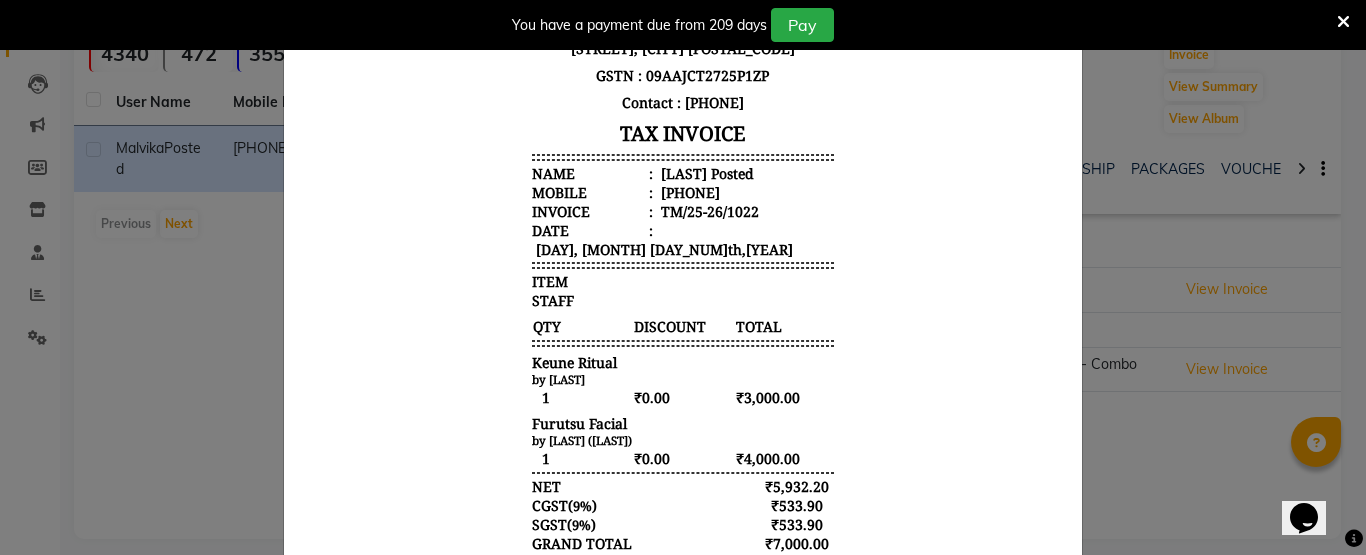 click on "Triss Salon Pvt Ltd
[STREET], [CITY] [POSTAL_CODE]
GSTN :
[GSTN]
Contact : [PHONE]
TAX INVOICE
Name  :
[LAST] Posted
Mobile :
[PHONE]
Invoice  :
[INV_NUM]
Date  :
[DAY], [MONTH] [DAY_NUM]th,[YEAR]
ITEM
QTY" at bounding box center [683, 282] 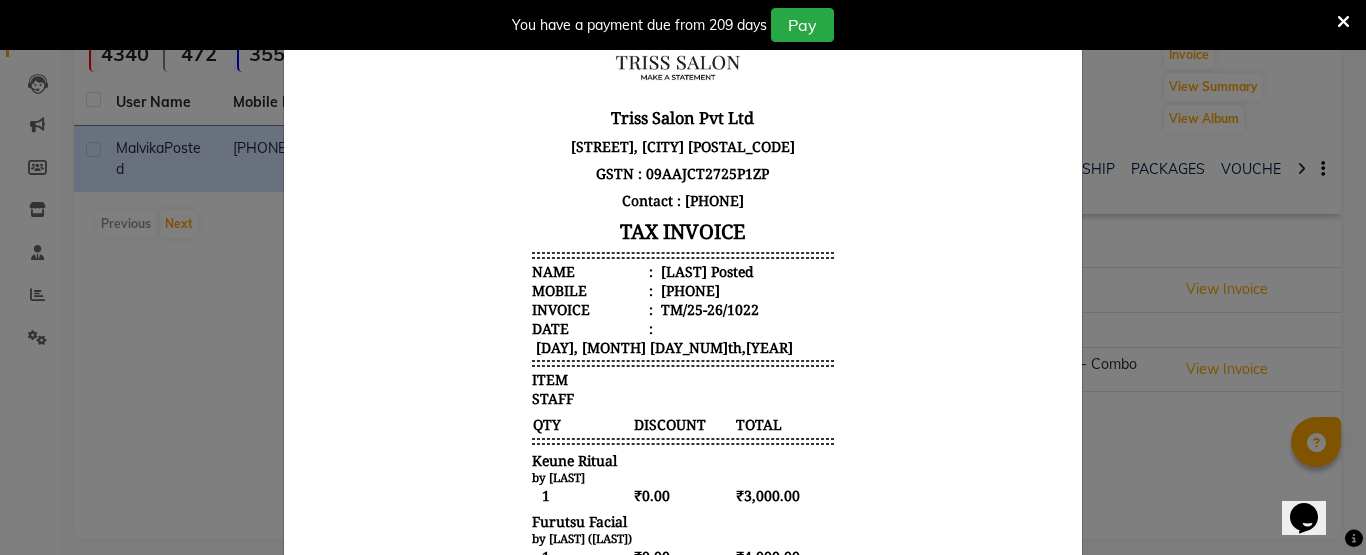 scroll, scrollTop: 0, scrollLeft: 0, axis: both 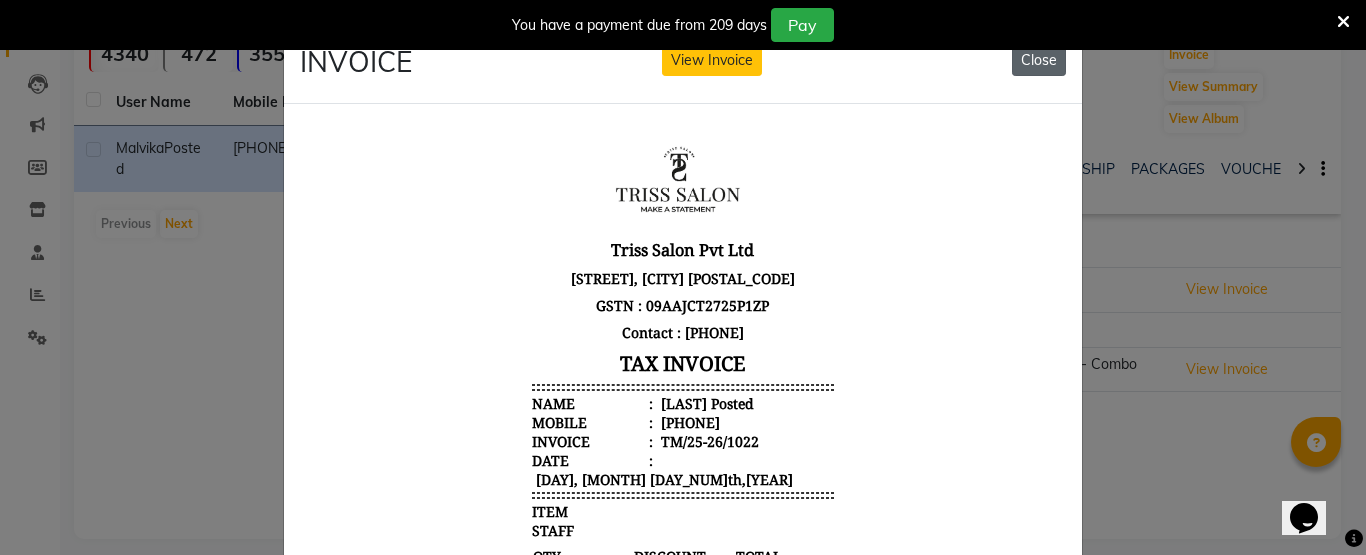 click on "Close" 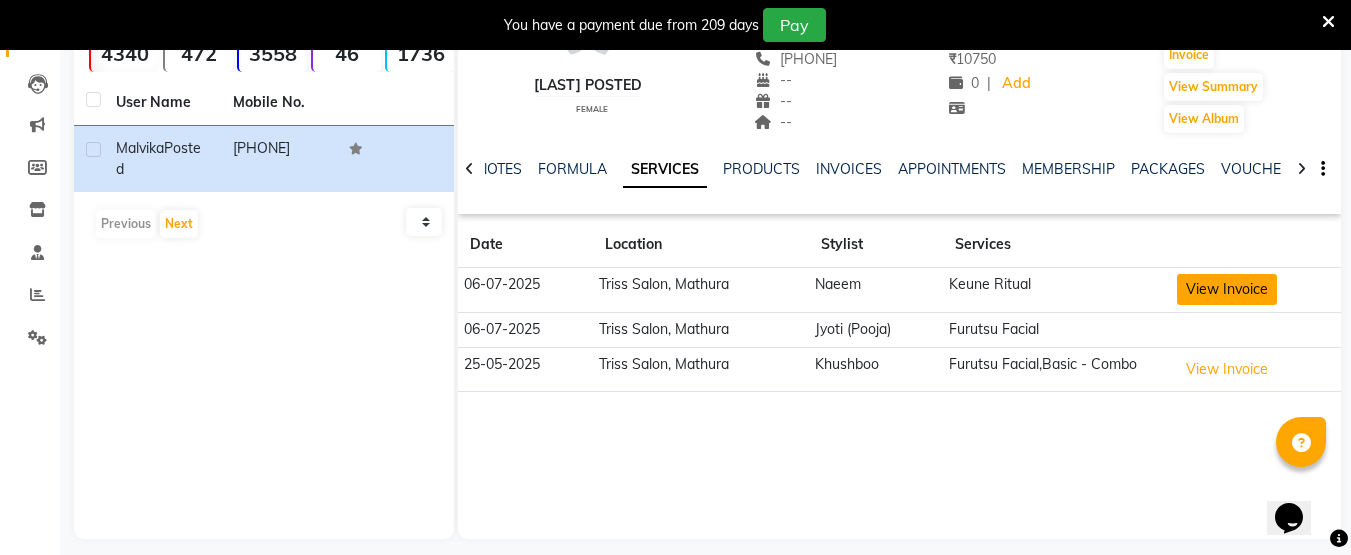 click on "View Invoice" 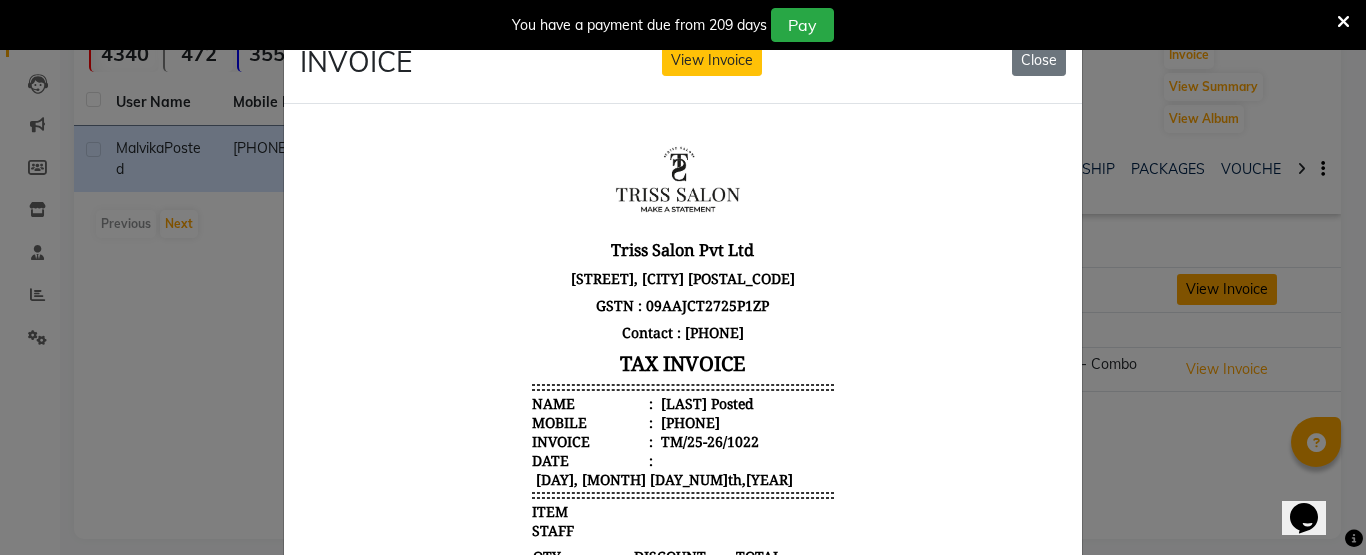 scroll, scrollTop: 16, scrollLeft: 0, axis: vertical 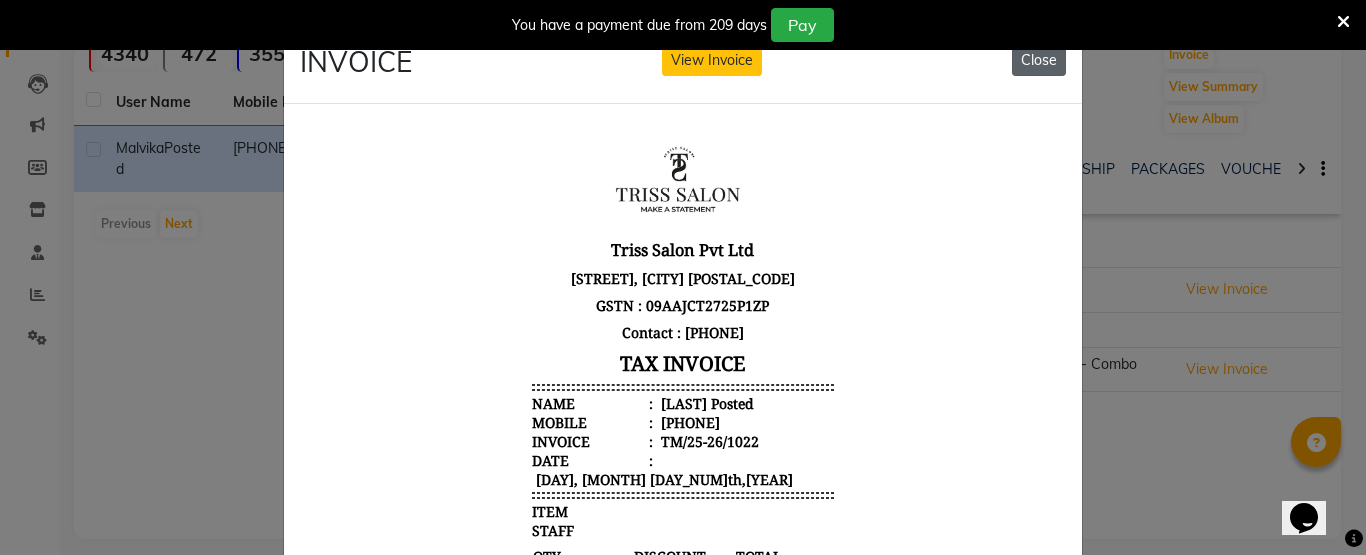 click on "Close" 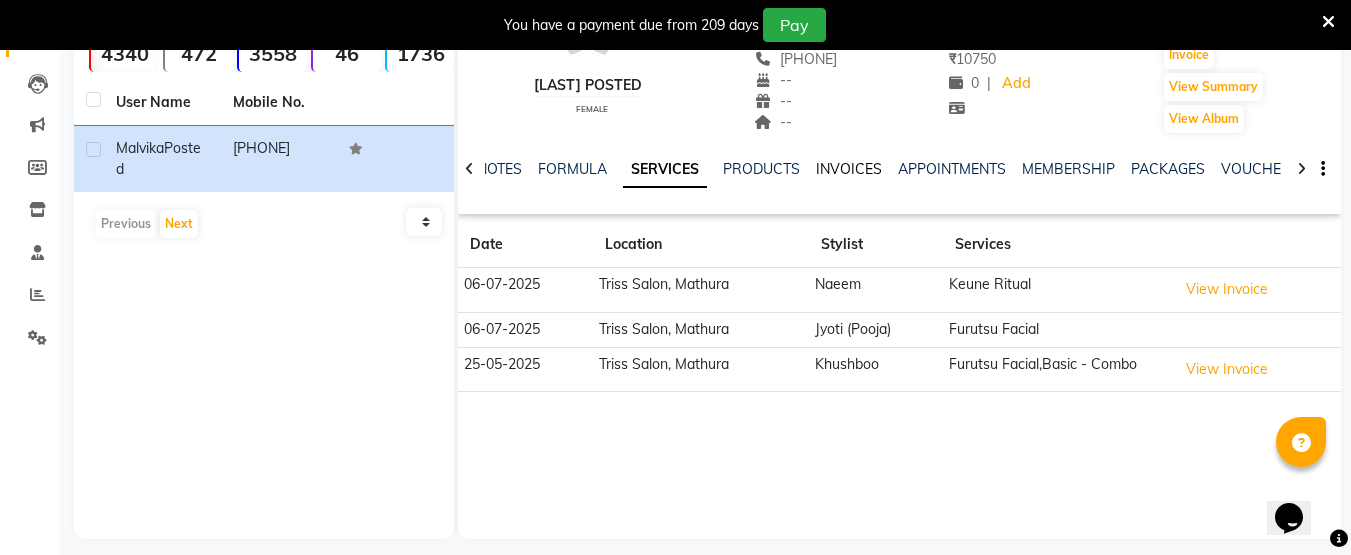 click on "INVOICES" 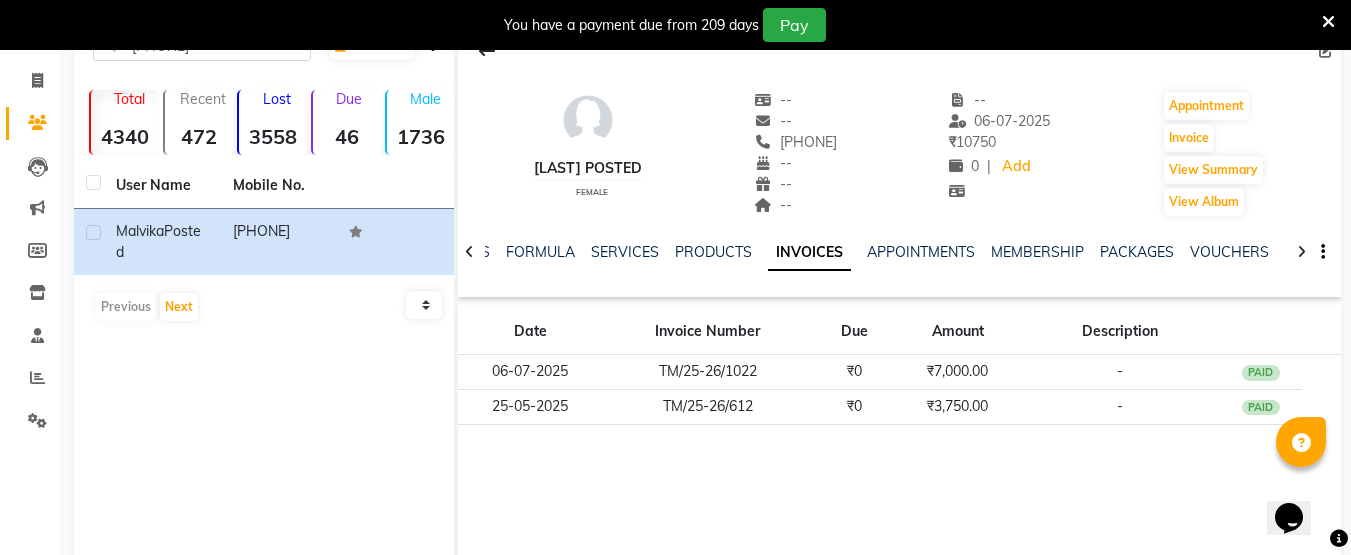 scroll, scrollTop: 0, scrollLeft: 0, axis: both 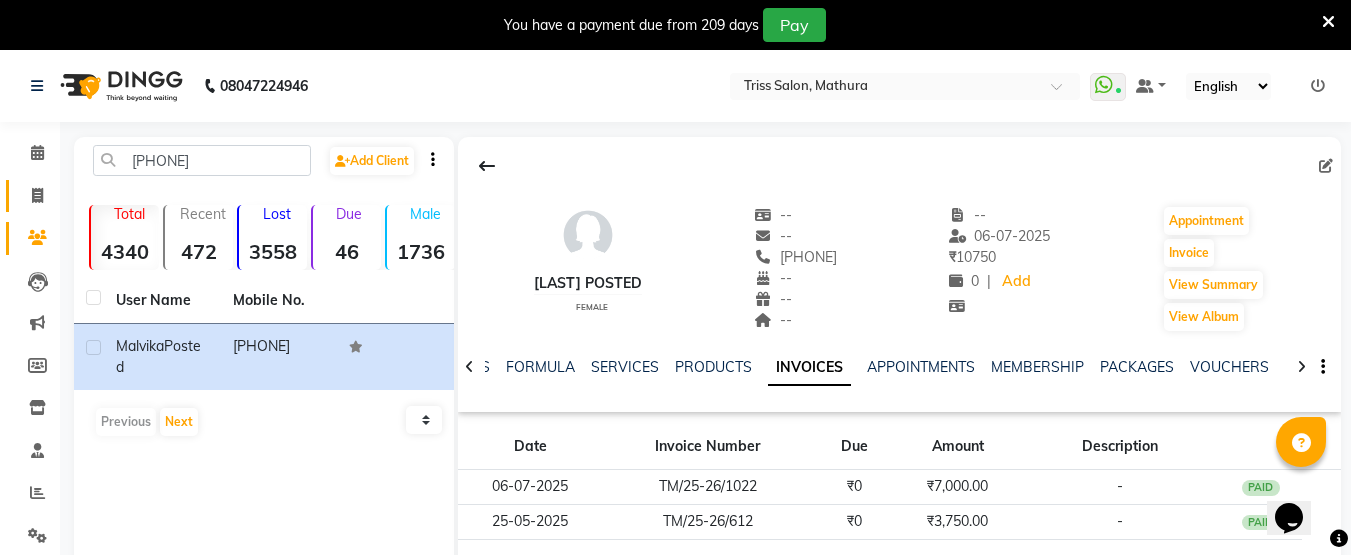click 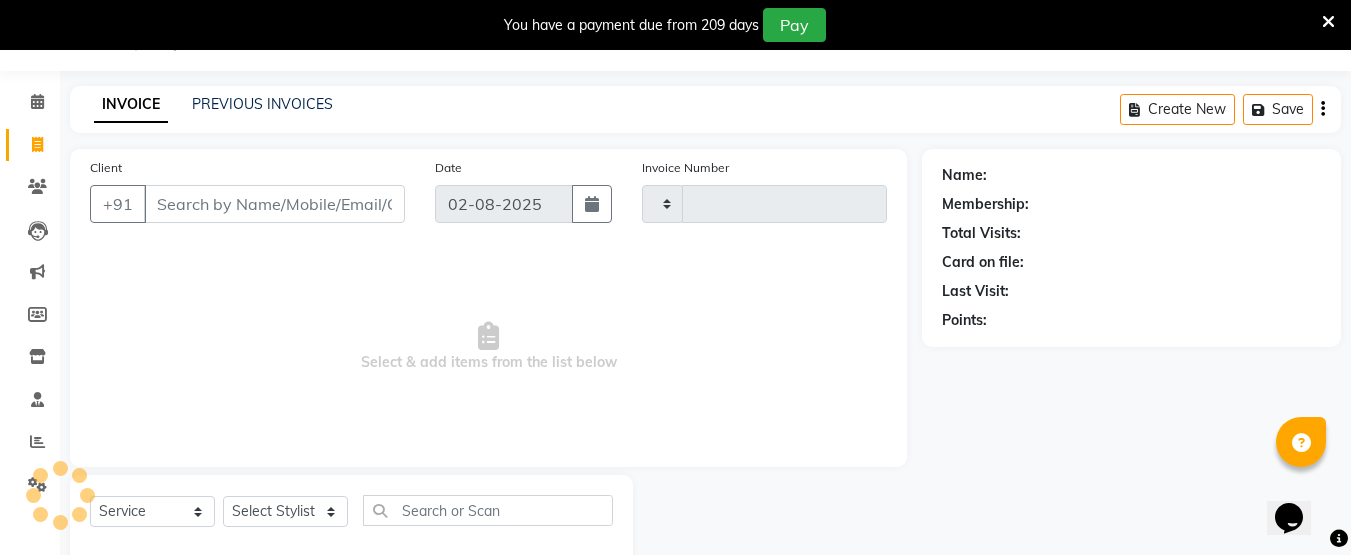 scroll, scrollTop: 96, scrollLeft: 0, axis: vertical 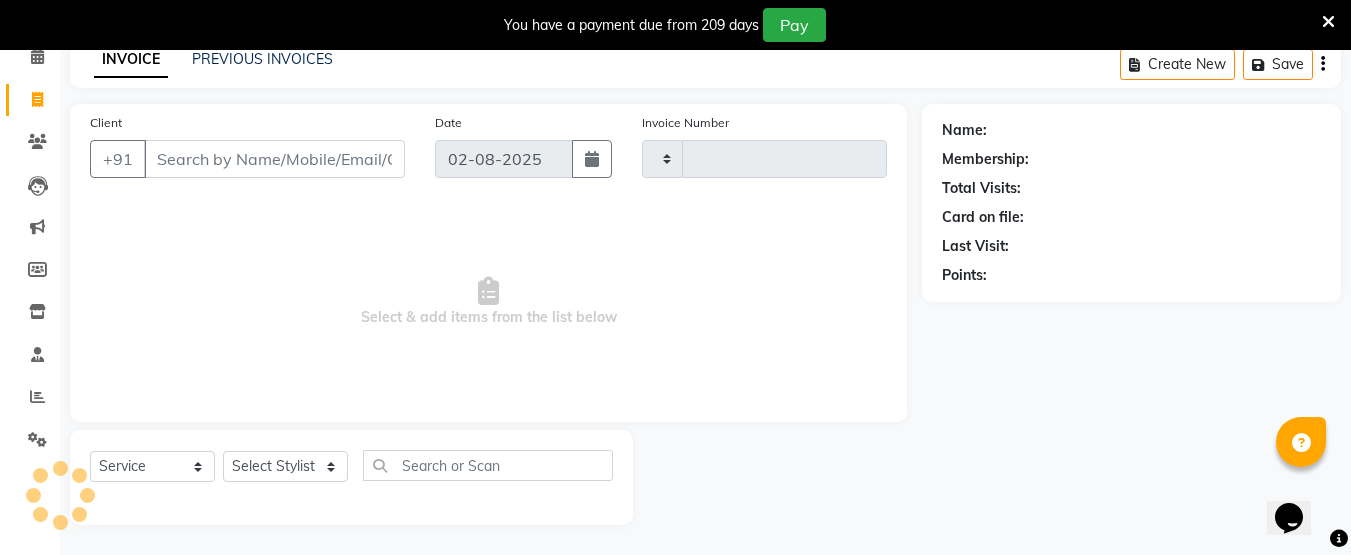 type on "1262" 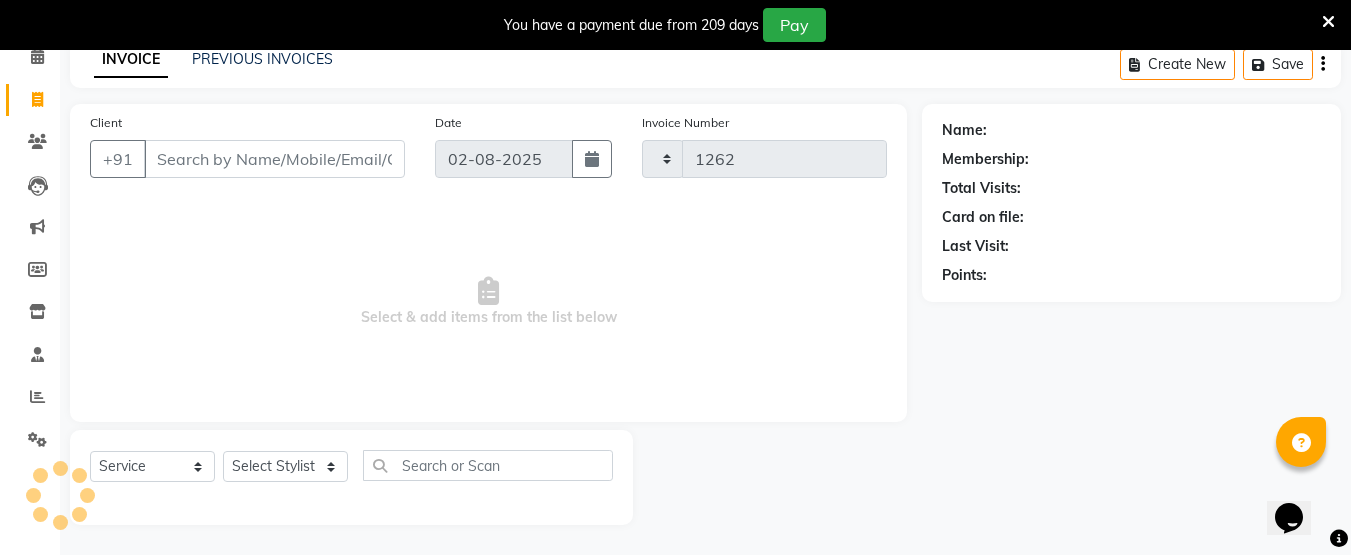 select on "4304" 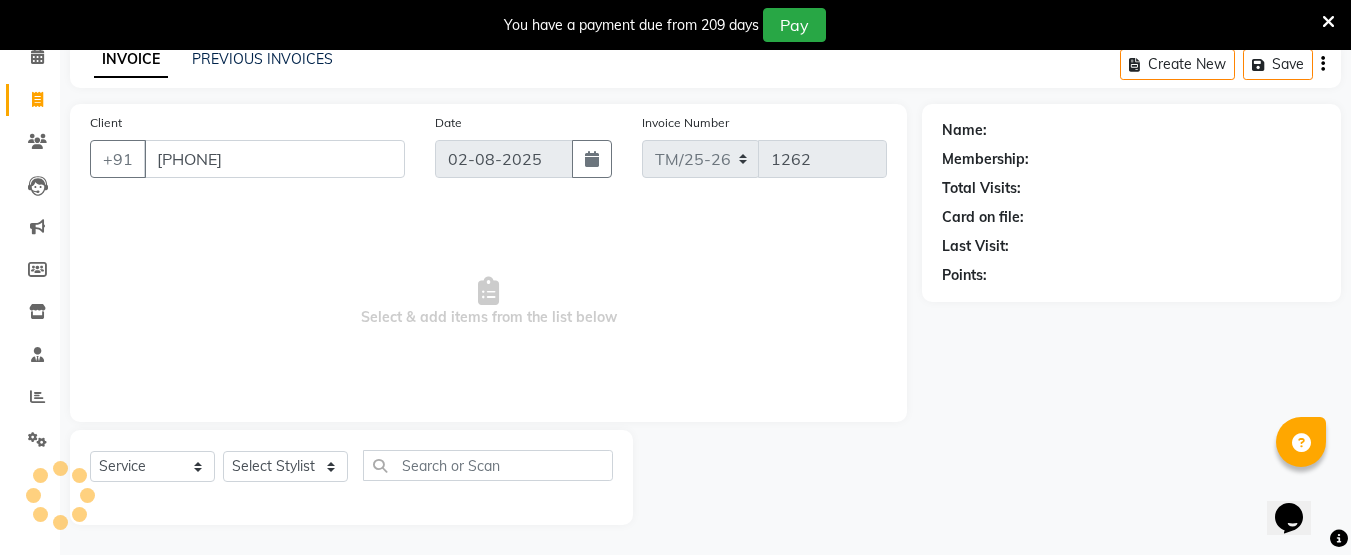 type on "[PHONE]" 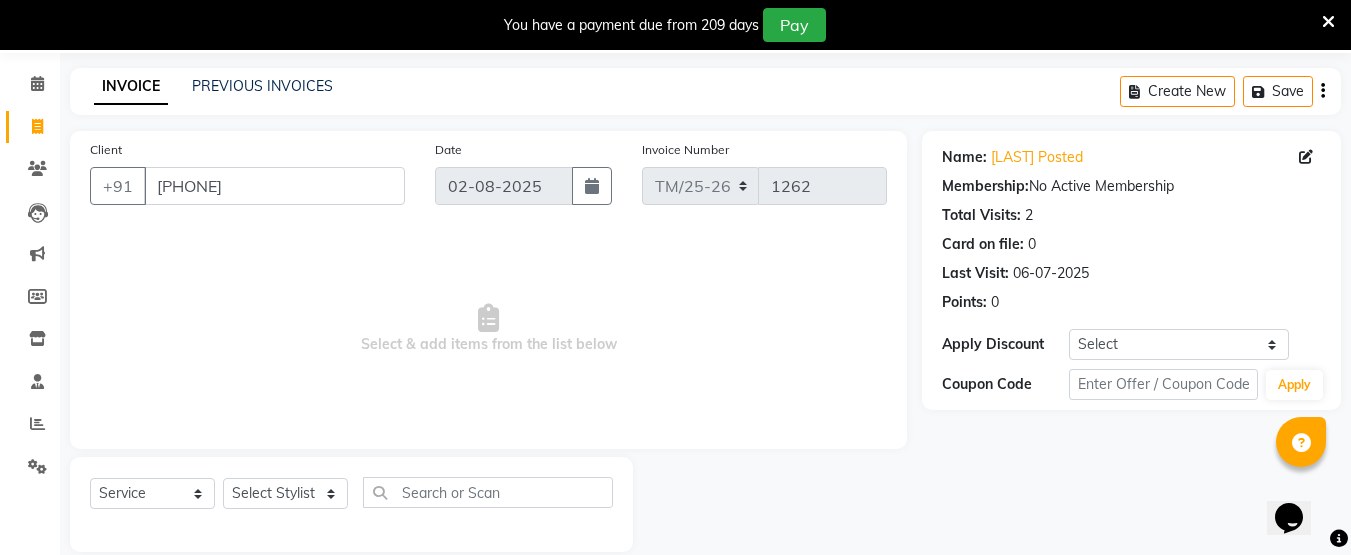 scroll, scrollTop: 59, scrollLeft: 0, axis: vertical 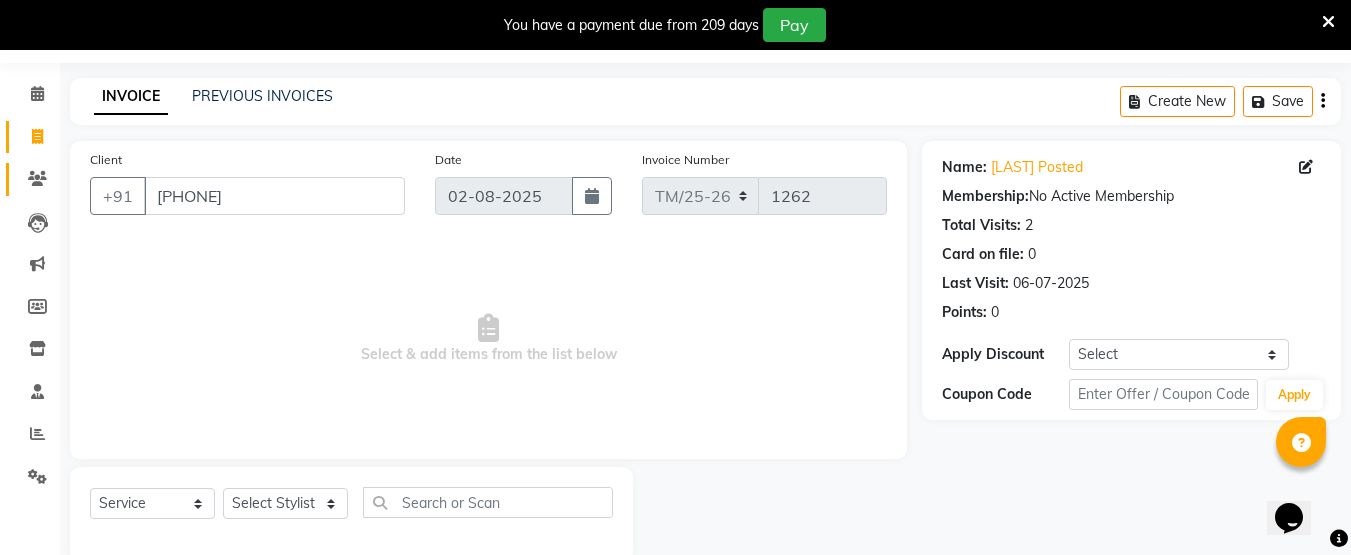click on "Clients" 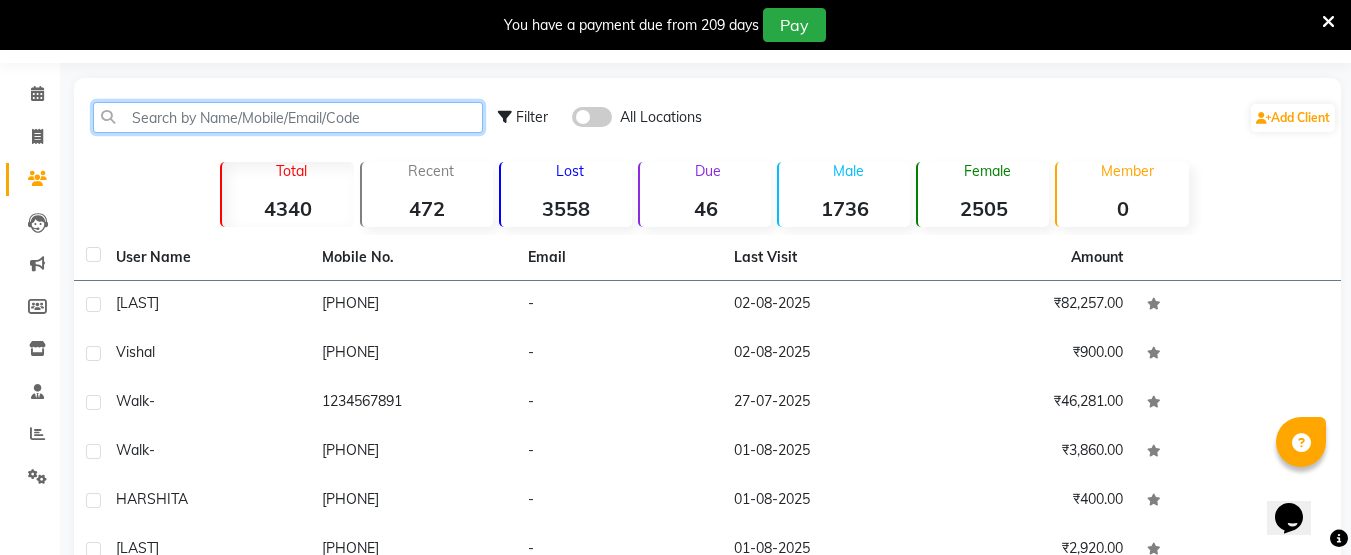 paste on "[PHONE]" 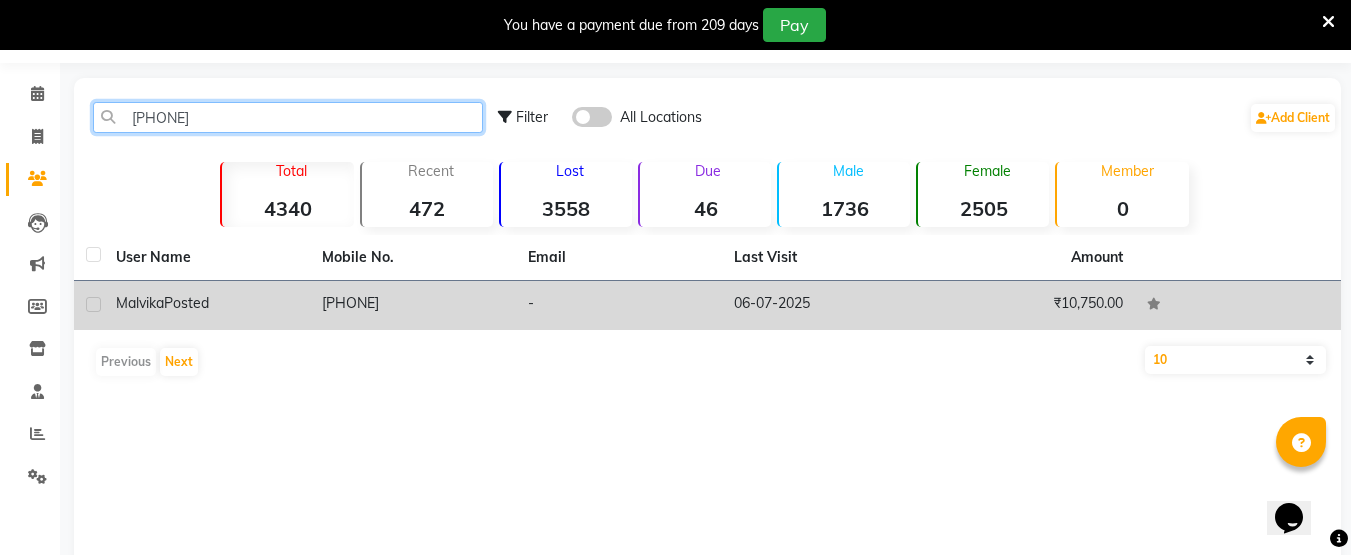 type on "[PHONE]" 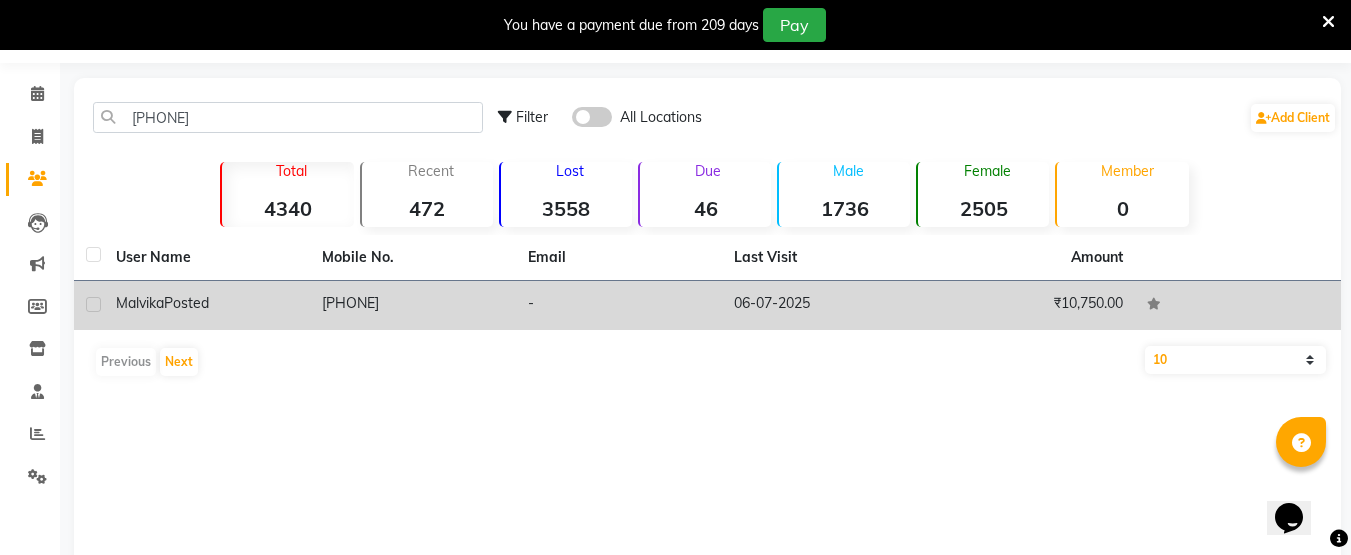 click on "[PHONE]" 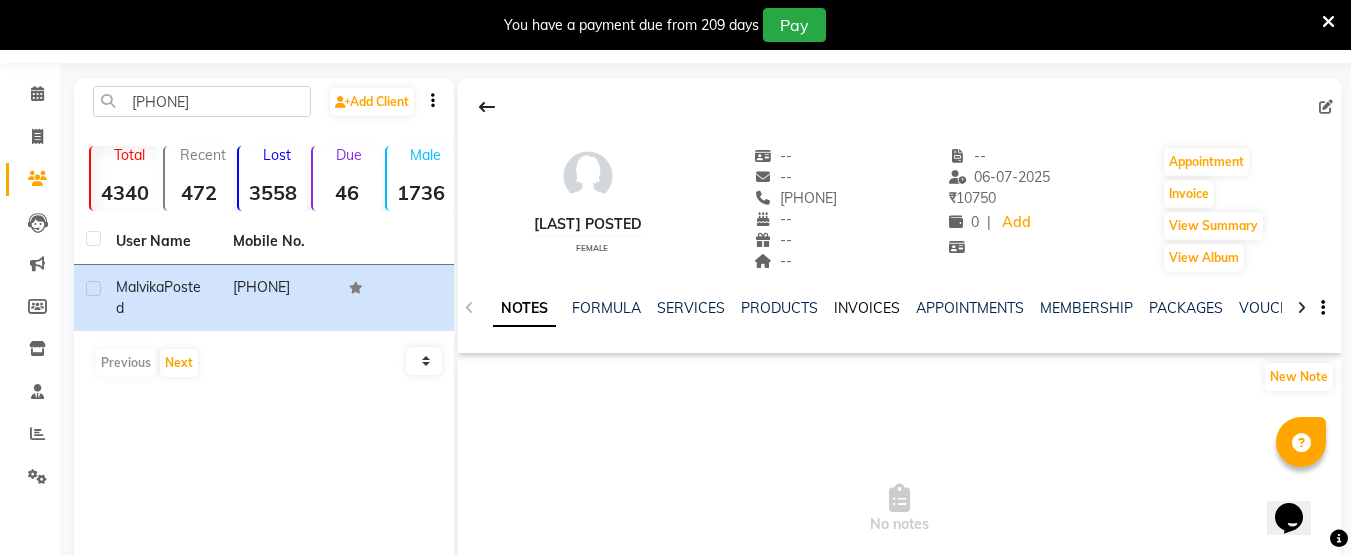 click on "INVOICES" 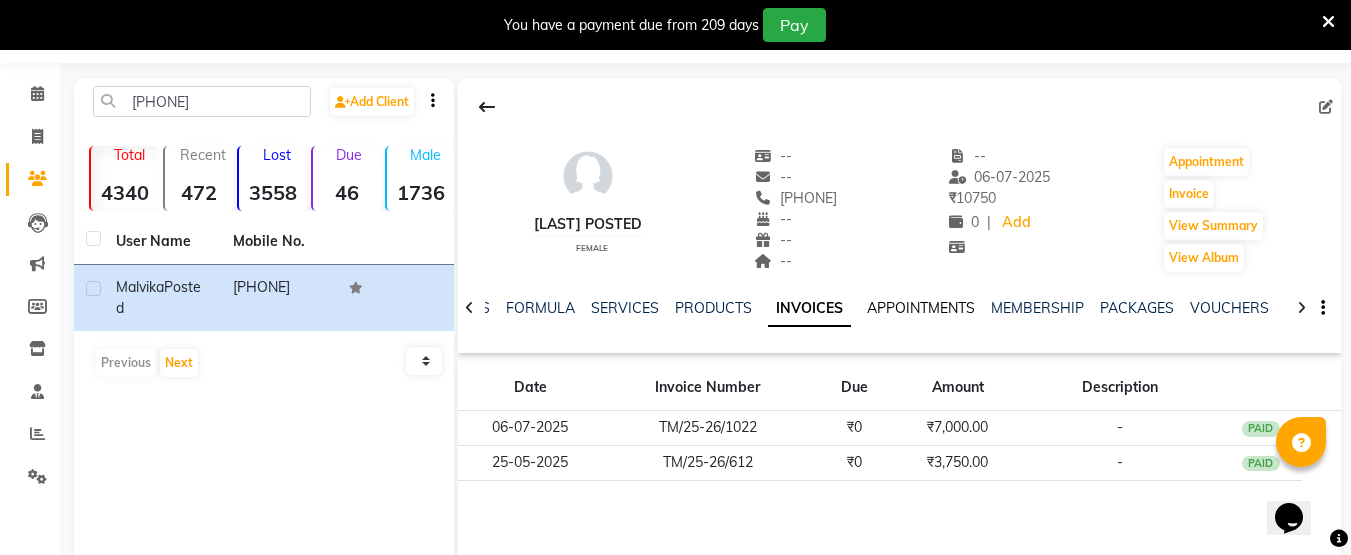 click on "APPOINTMENTS" 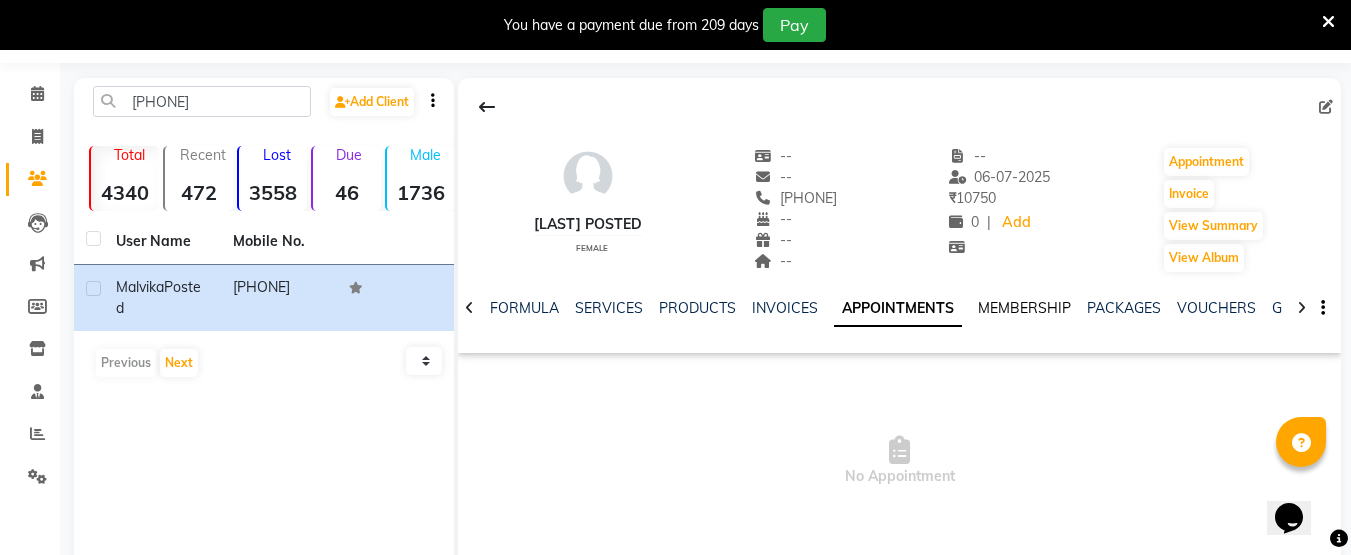 click on "MEMBERSHIP" 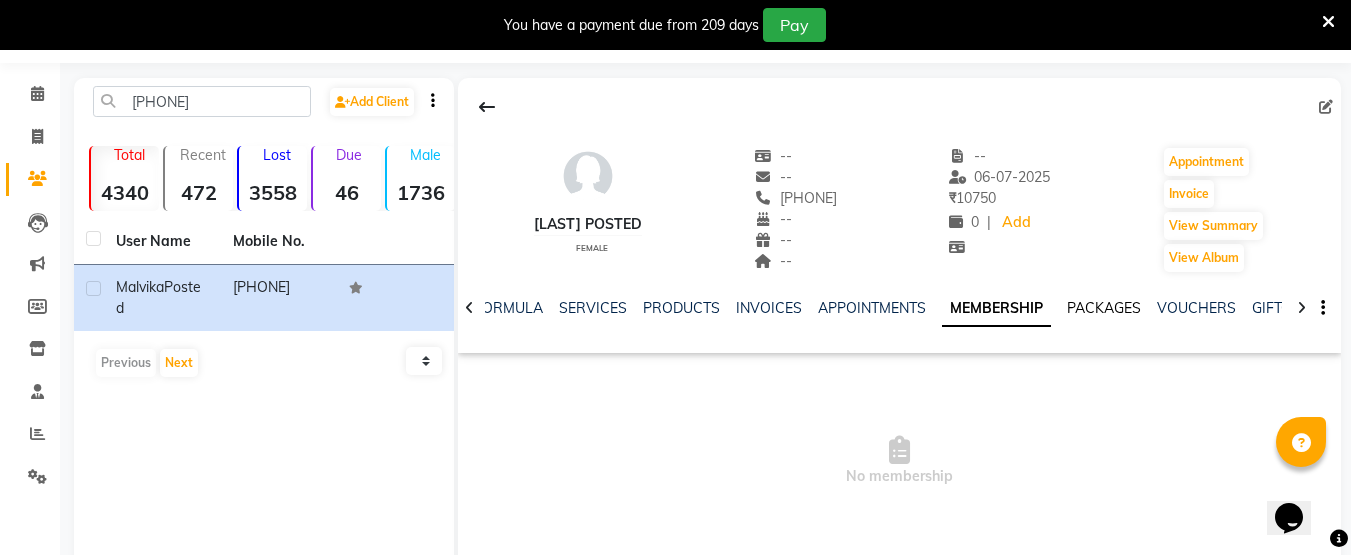 click on "PACKAGES" 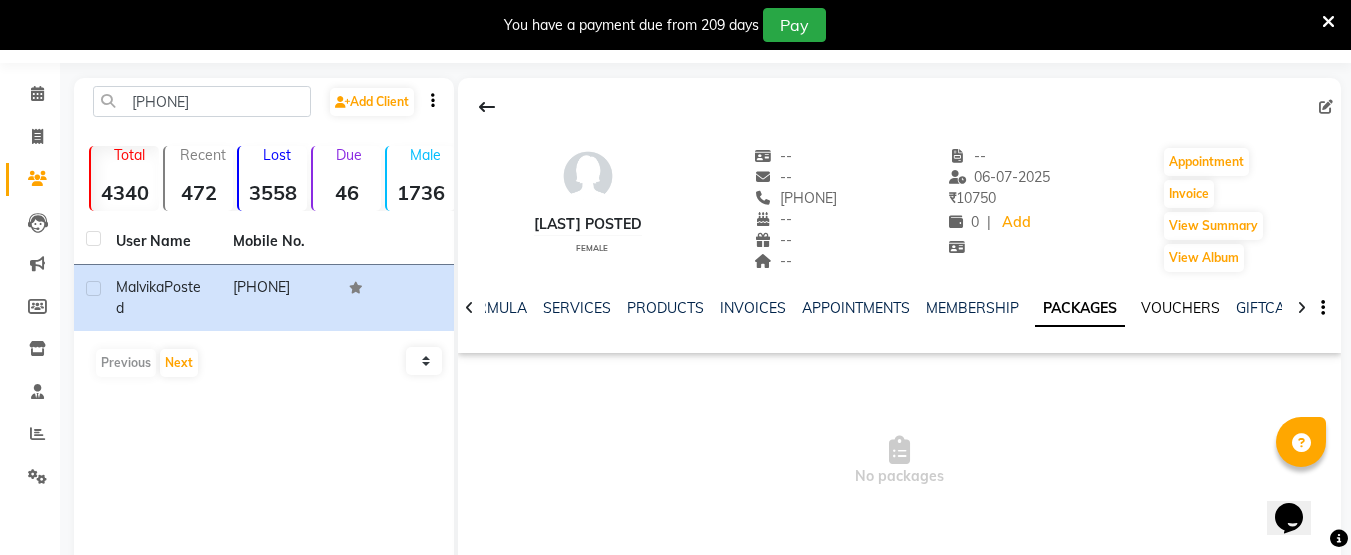 click on "VOUCHERS" 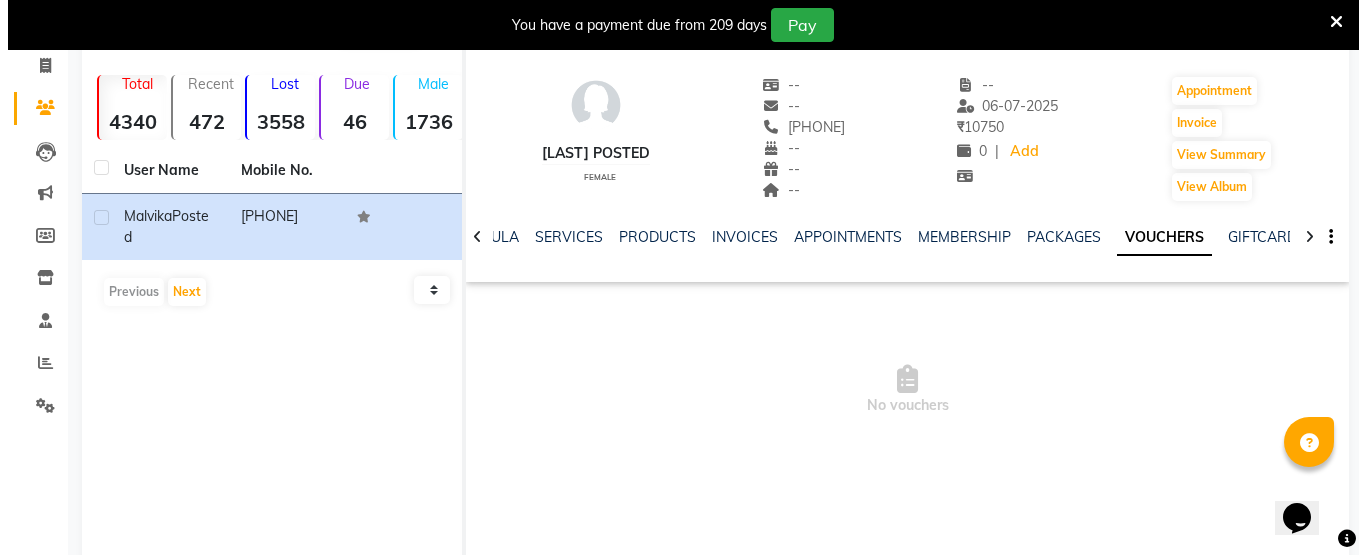 scroll, scrollTop: 120, scrollLeft: 0, axis: vertical 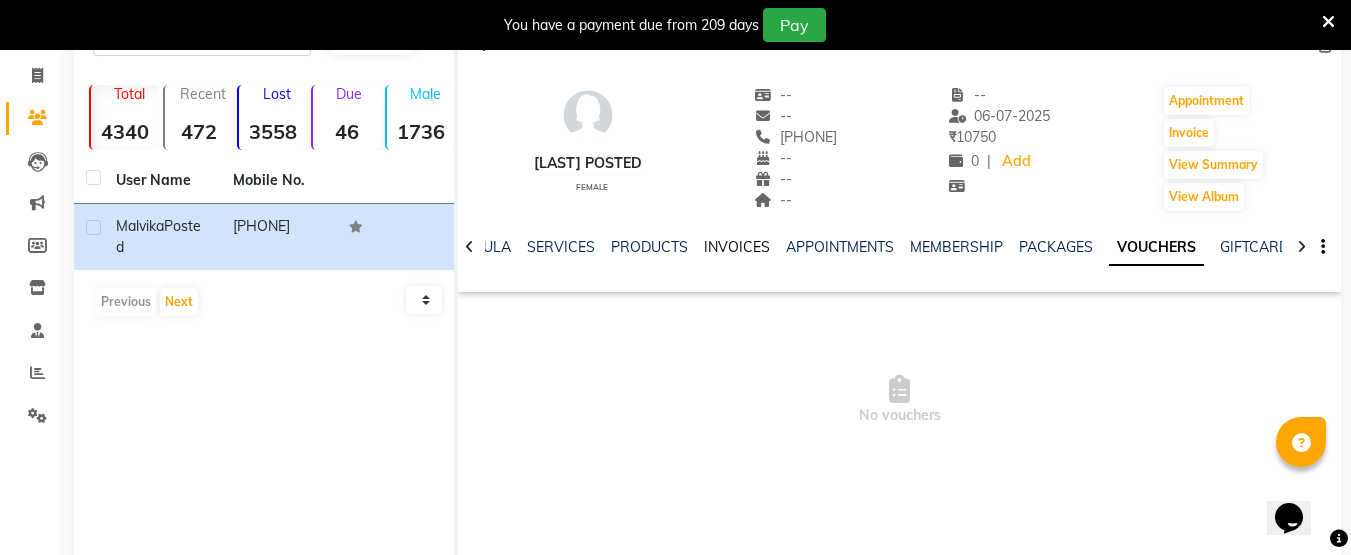 click on "INVOICES" 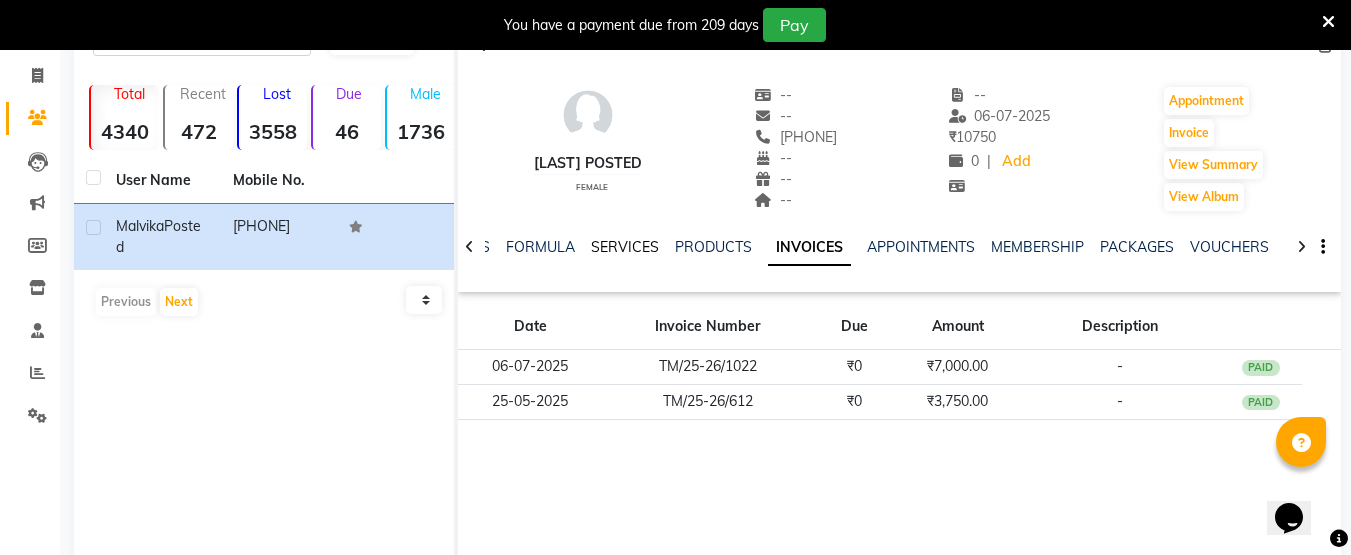 click on "SERVICES" 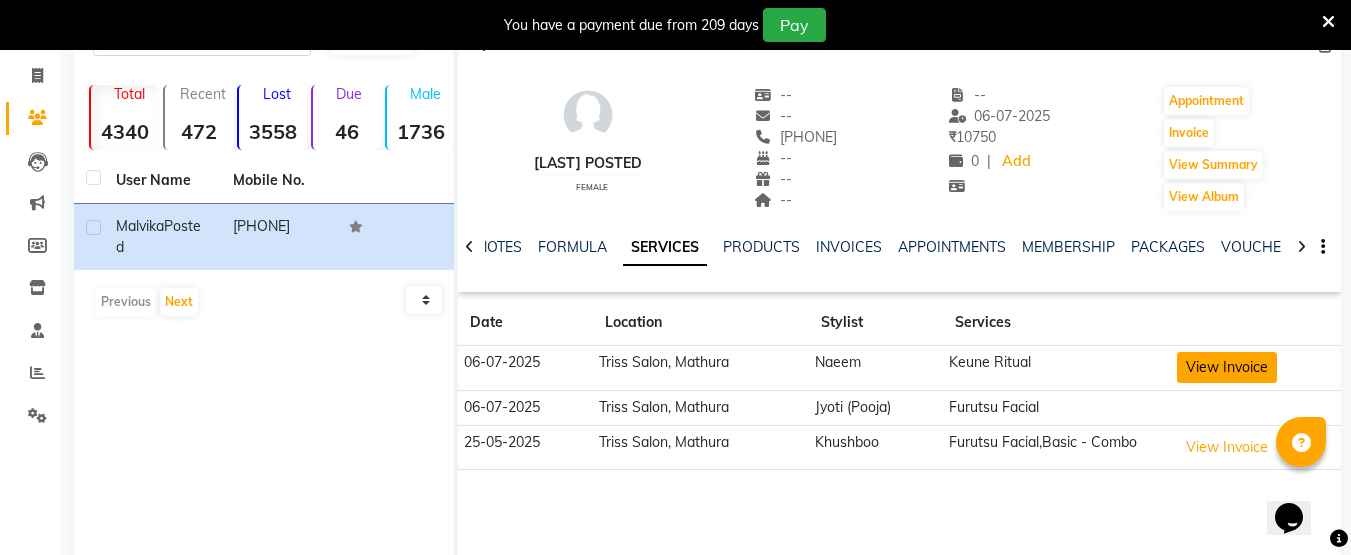 click on "View Invoice" 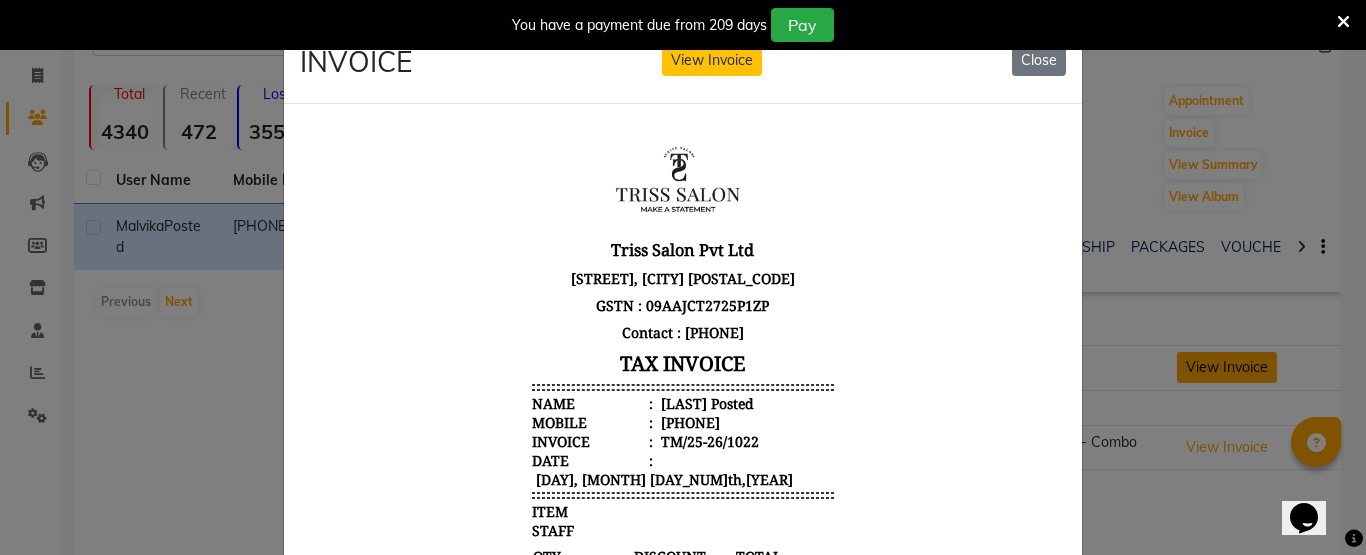 scroll, scrollTop: 16, scrollLeft: 0, axis: vertical 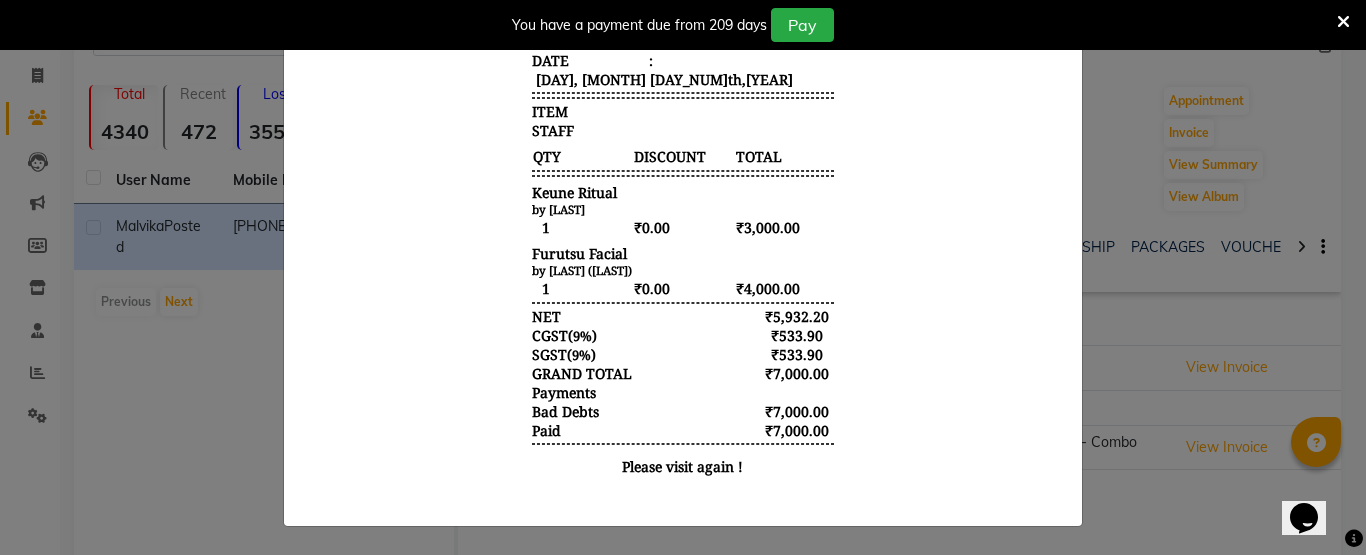 click on "Triss Salon Pvt Ltd
[STREET], [CITY] [POSTAL_CODE]
GSTN :
[GSTN]
Contact : [PHONE]
TAX INVOICE
Name  :
[LAST] Posted
Mobile :
[PHONE]
Invoice  :
[INV_NUM]
Date  :
[DAY], [MONTH] [DAY_NUM]th,[YEAR]
ITEM
QTY" at bounding box center [683, 112] 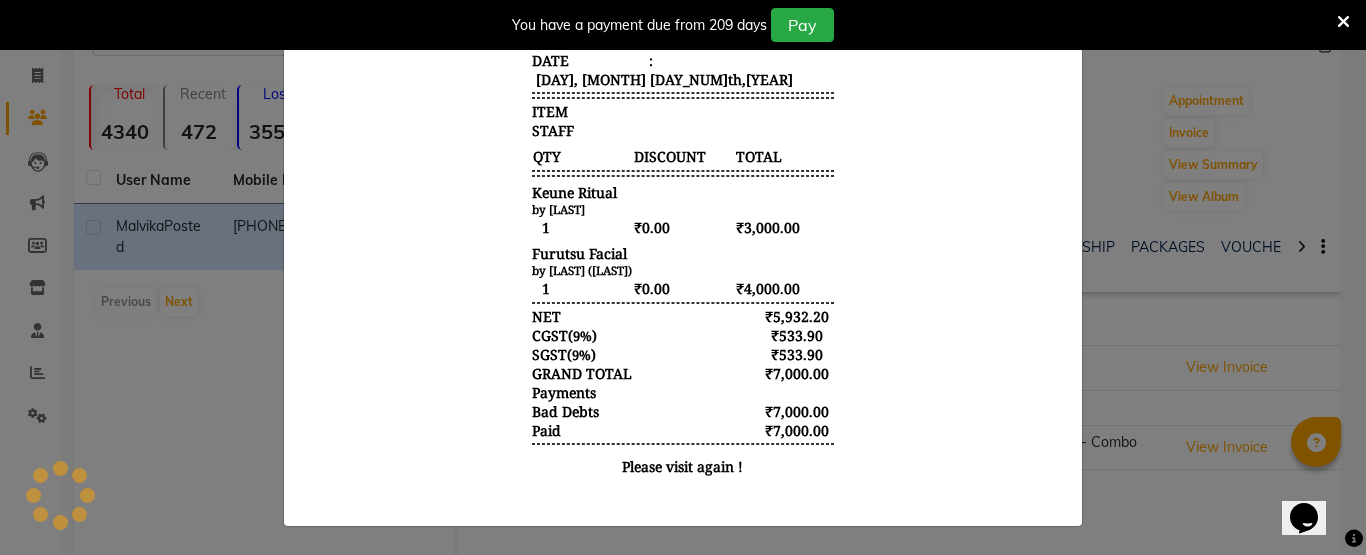 scroll, scrollTop: 0, scrollLeft: 0, axis: both 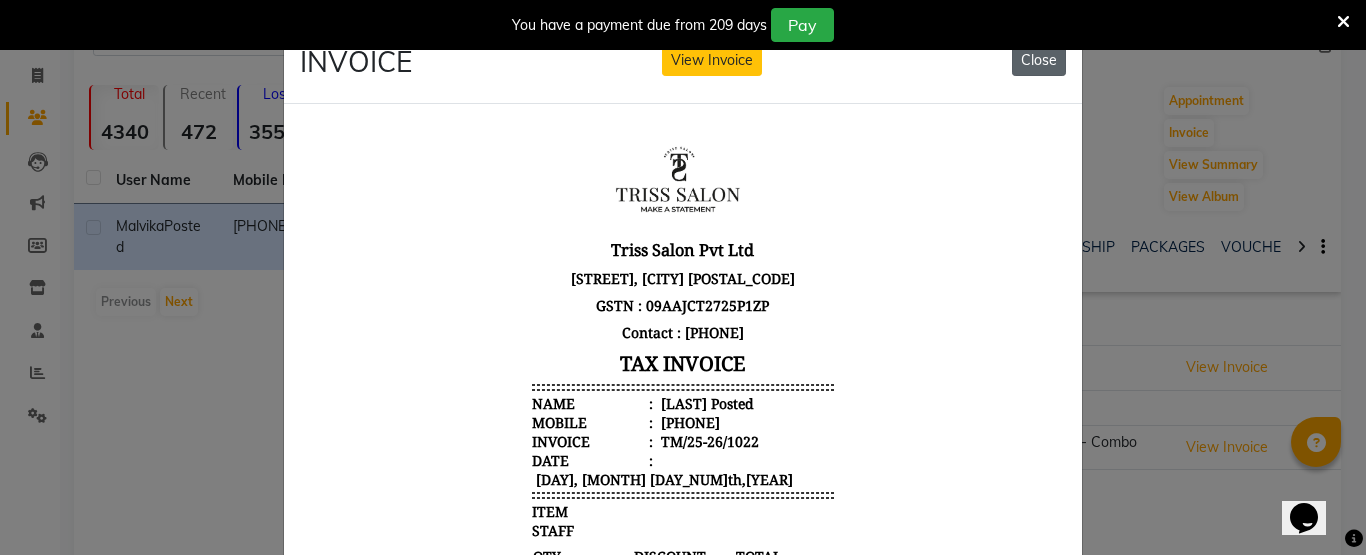 click on "Close" 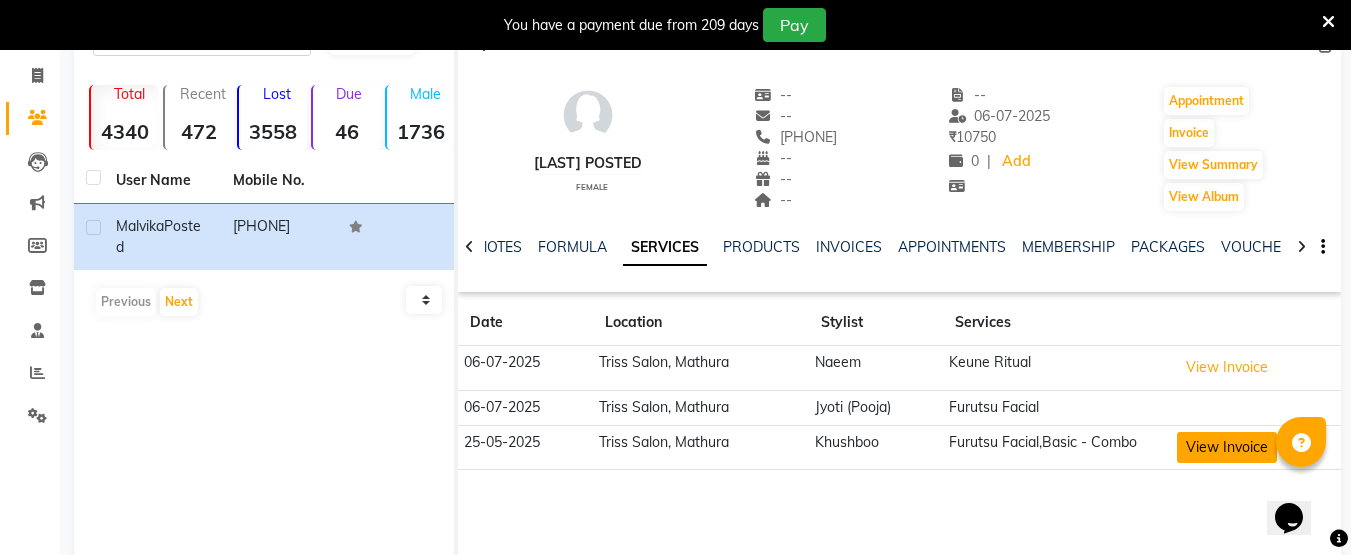click on "View Invoice" 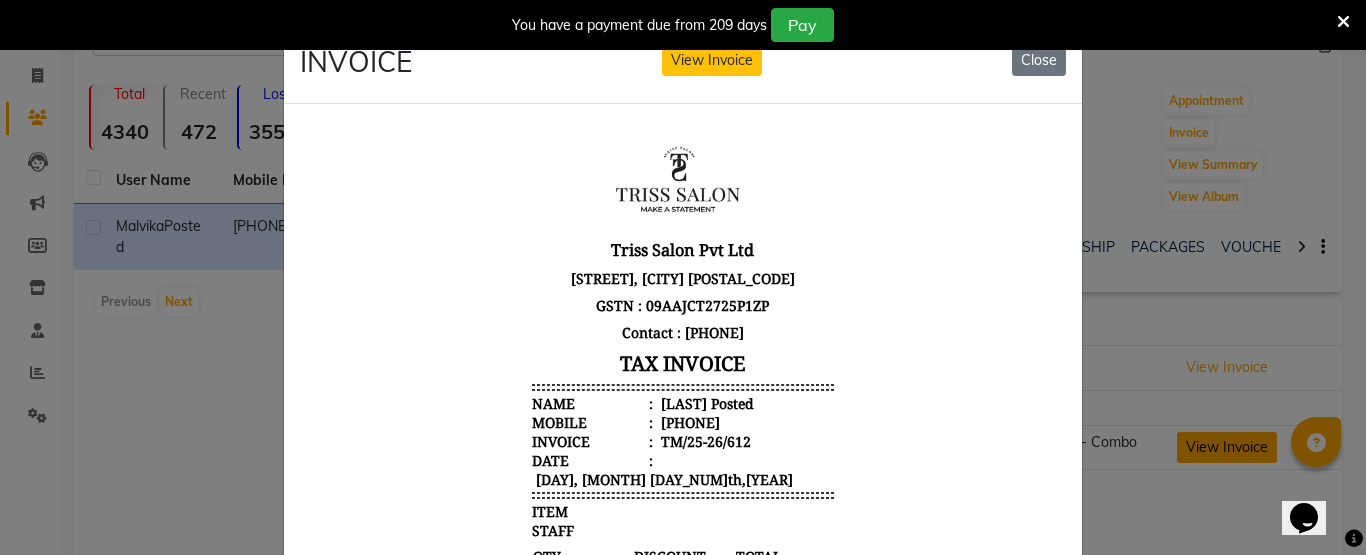 scroll, scrollTop: 16, scrollLeft: 0, axis: vertical 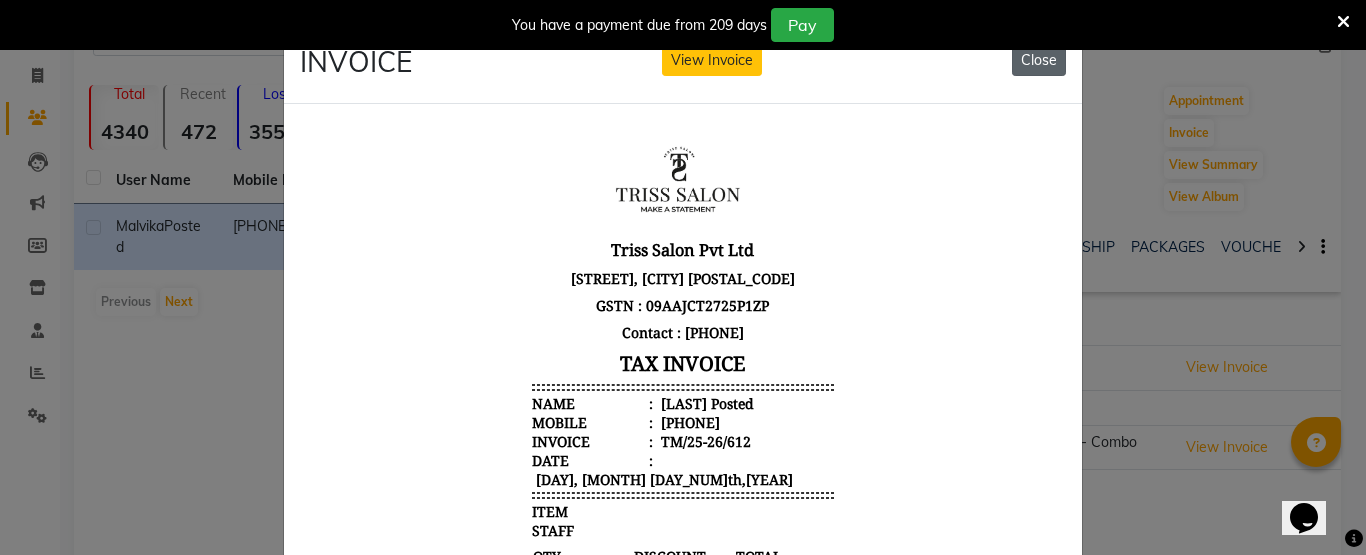 click on "Close" 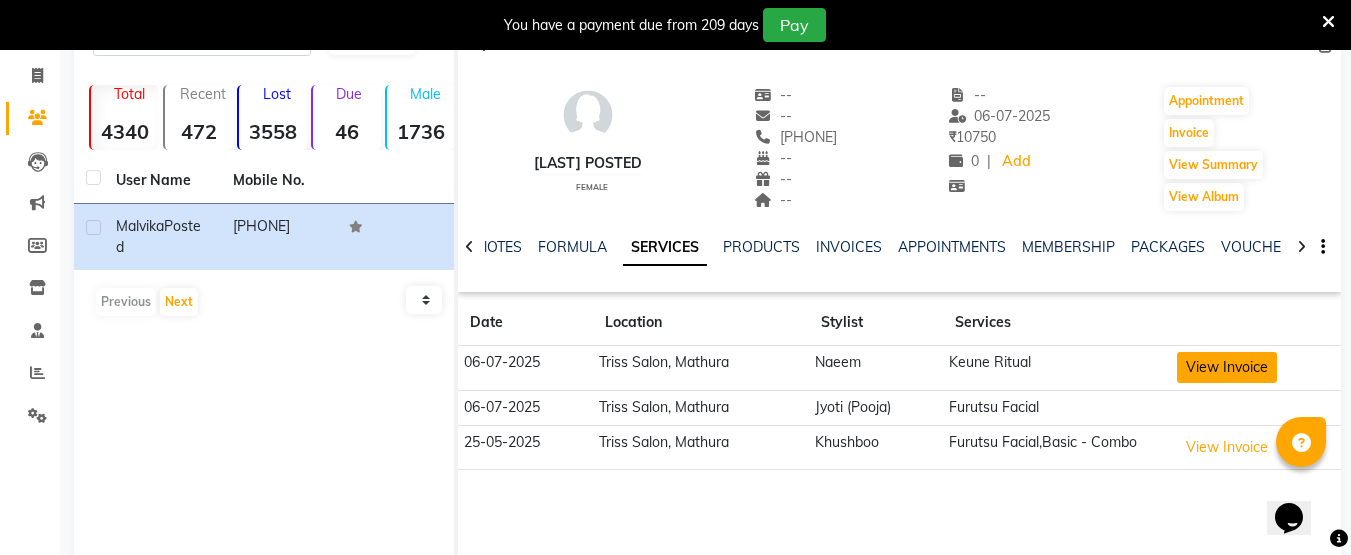 click on "View Invoice" 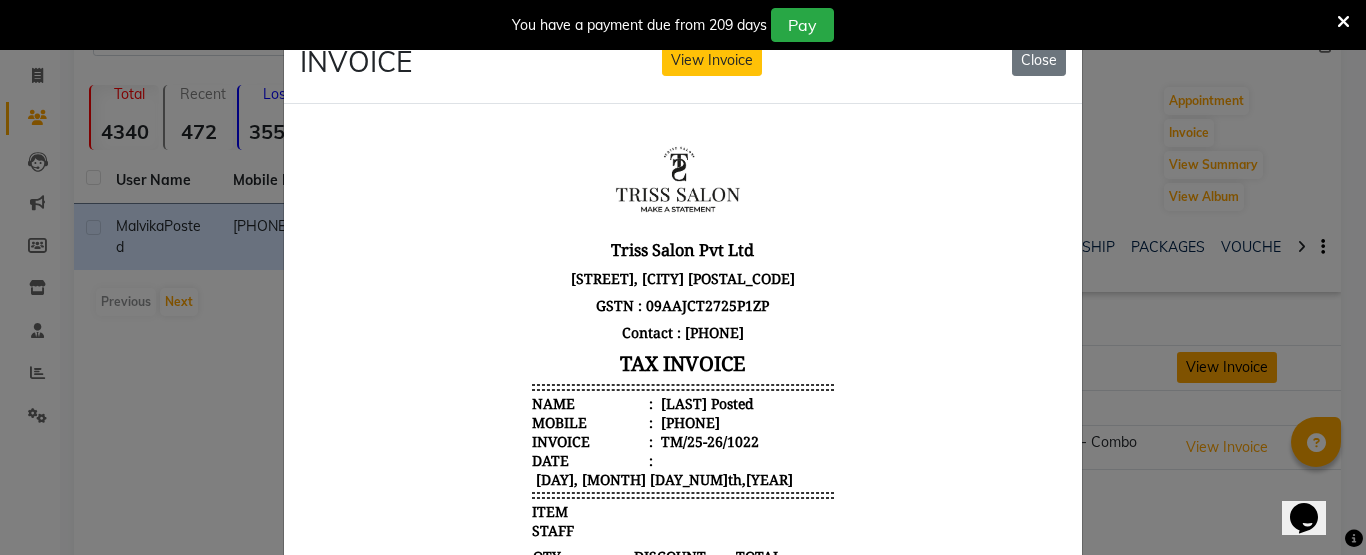 scroll, scrollTop: 16, scrollLeft: 0, axis: vertical 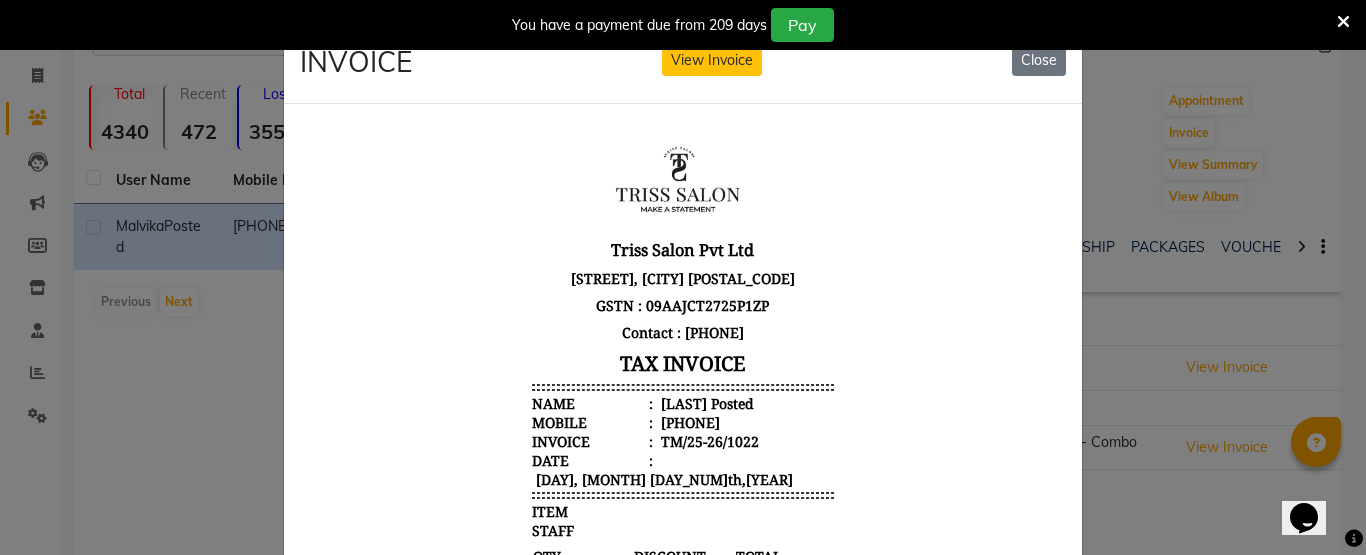 click on "You have a payment due from [NUMBER] days   Pay" at bounding box center (683, 25) 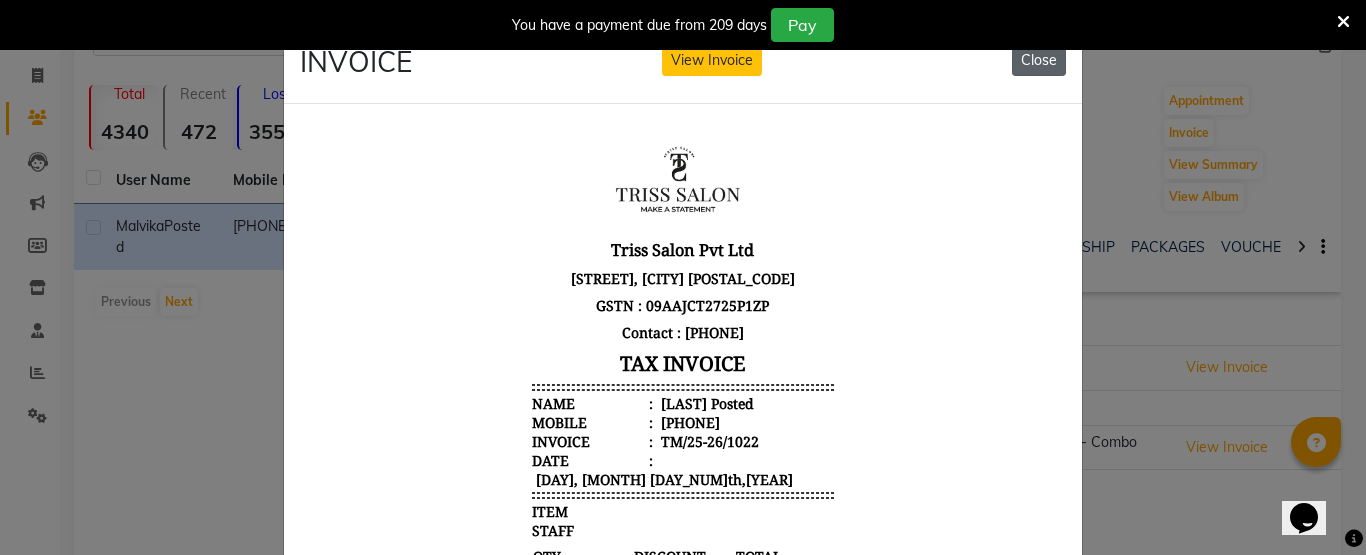 click on "Close" 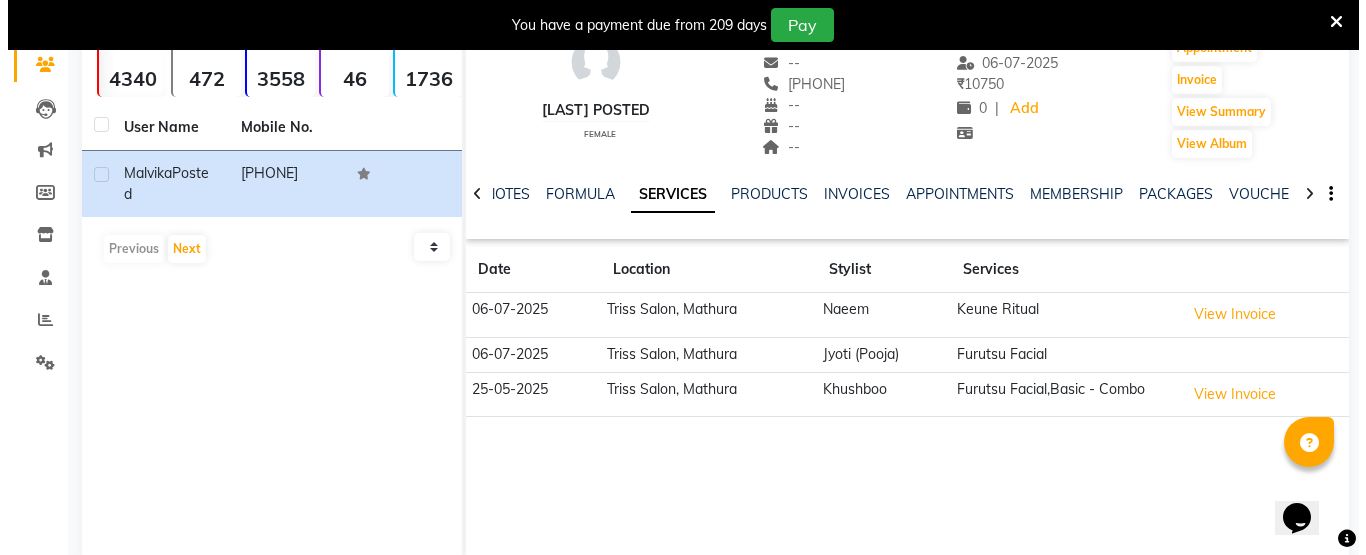 scroll, scrollTop: 171, scrollLeft: 0, axis: vertical 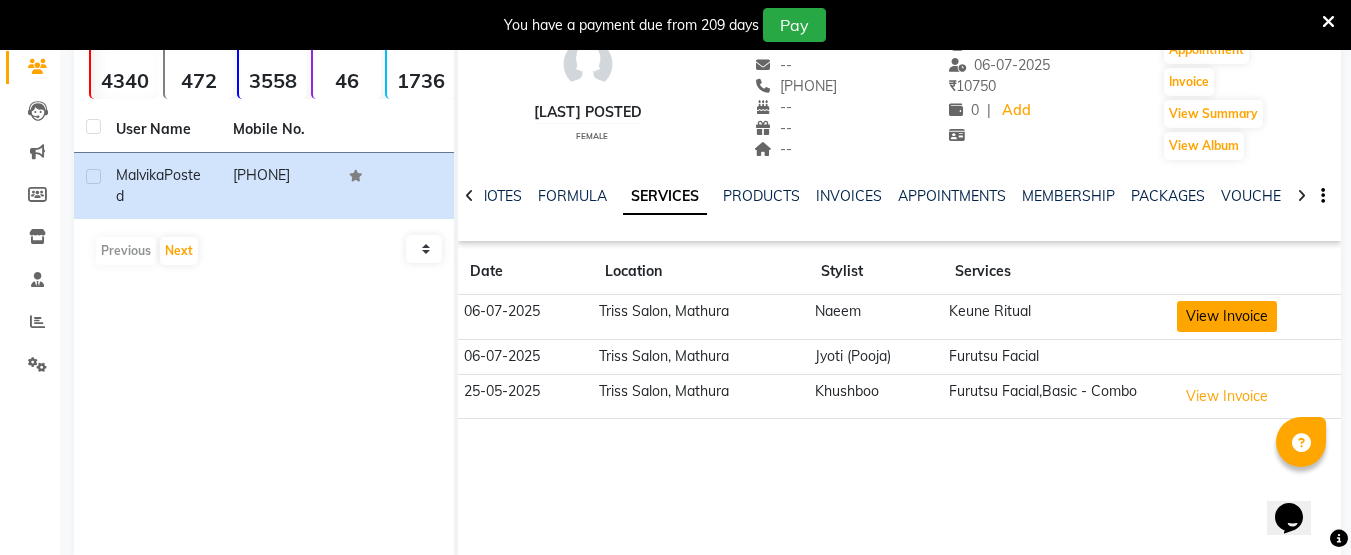 click on "View Invoice" 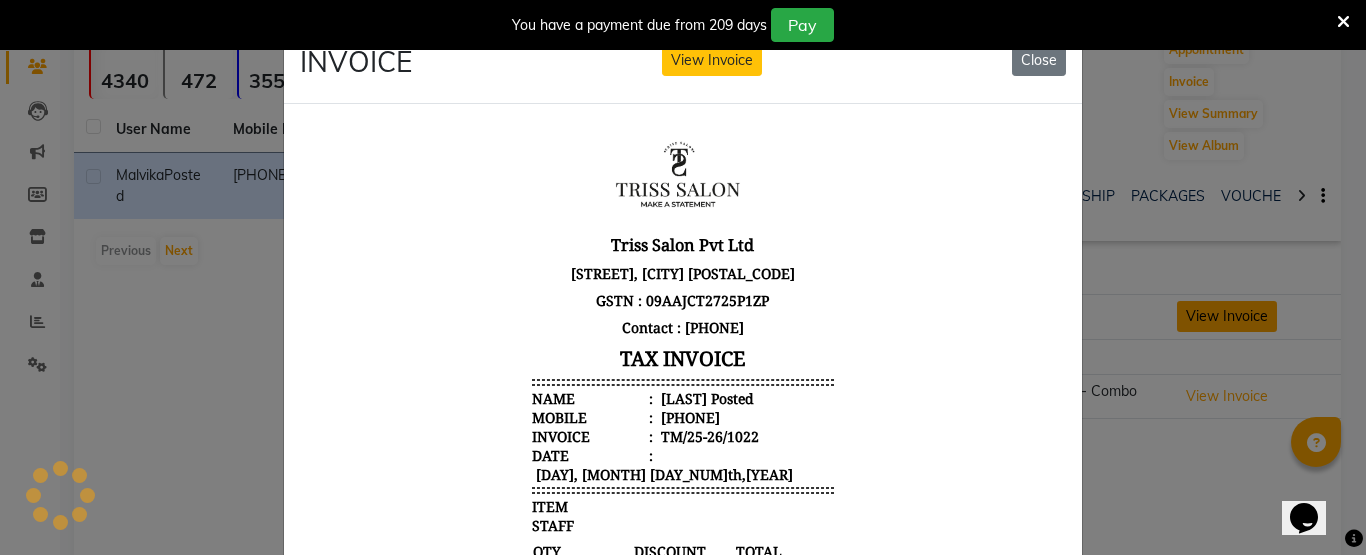 scroll, scrollTop: 16, scrollLeft: 0, axis: vertical 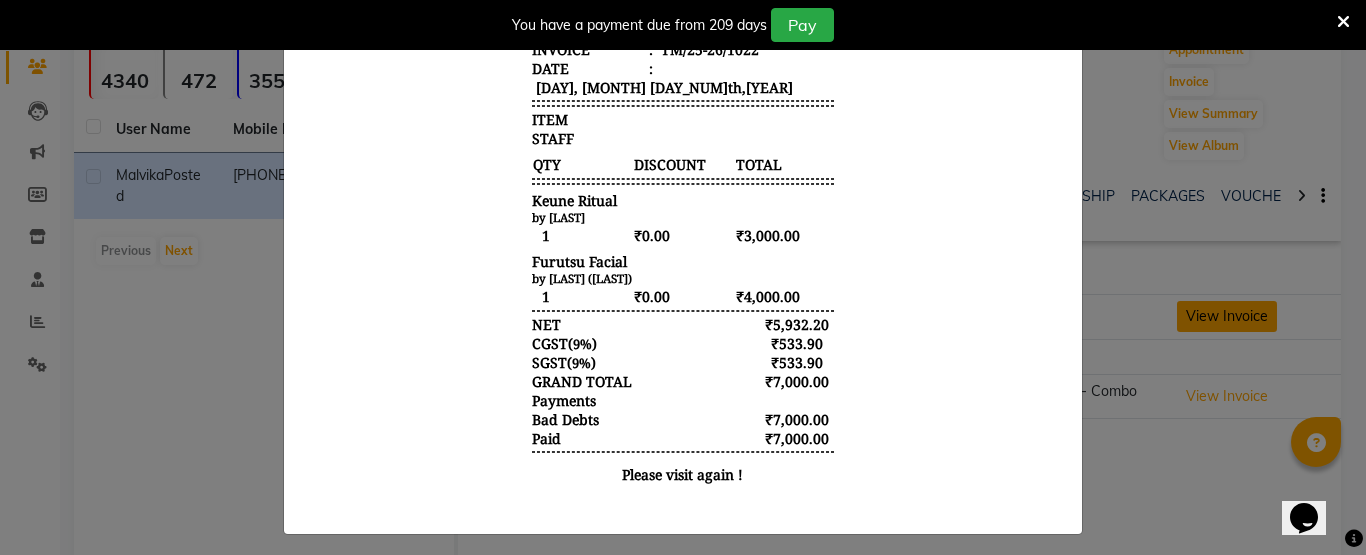 type 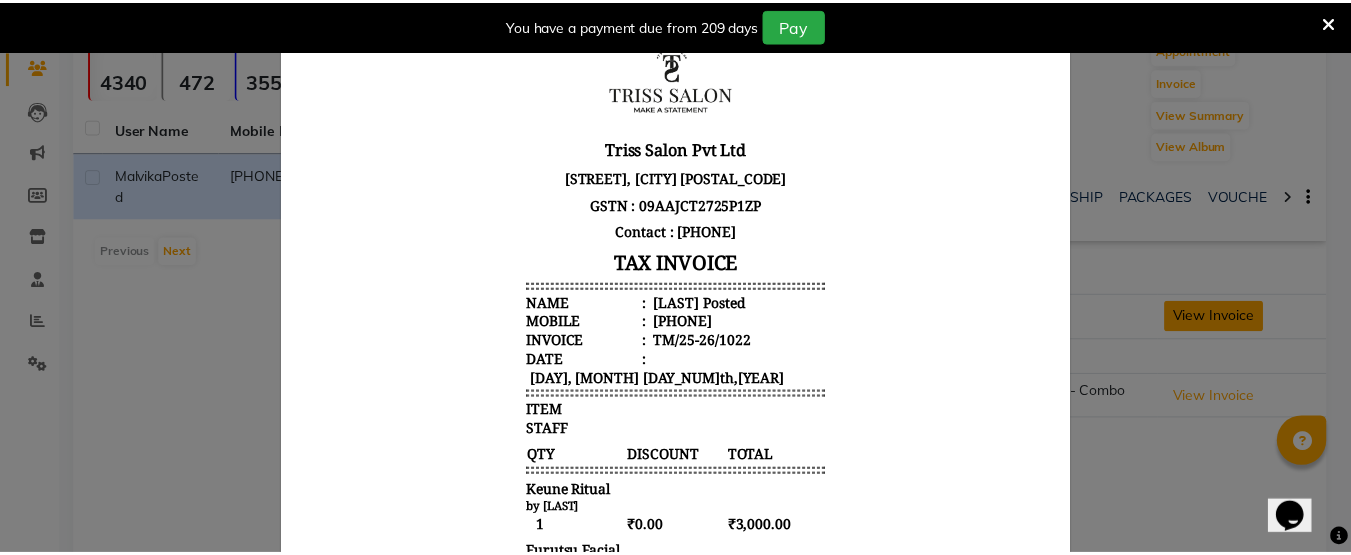 scroll, scrollTop: 0, scrollLeft: 0, axis: both 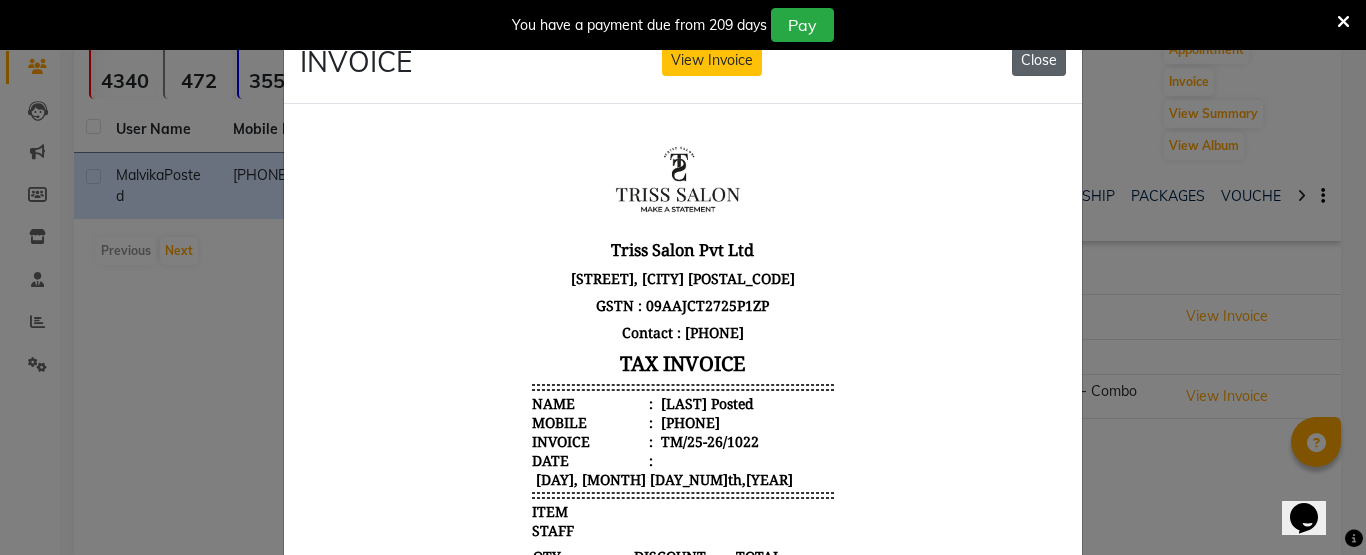 click on "Close" 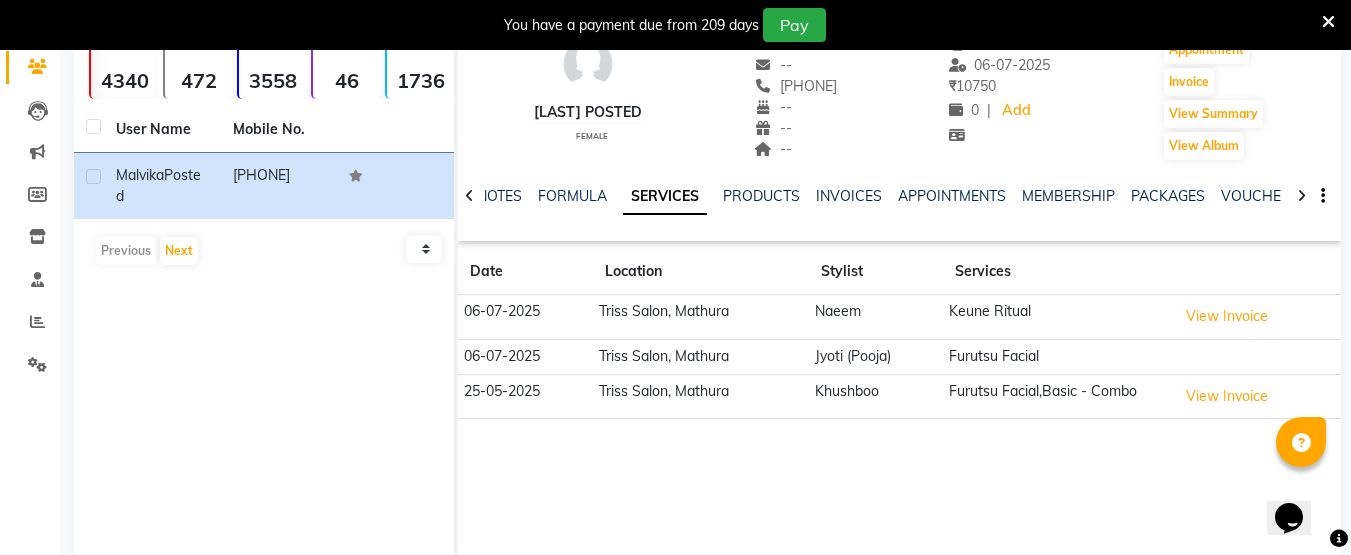 scroll, scrollTop: 0, scrollLeft: 0, axis: both 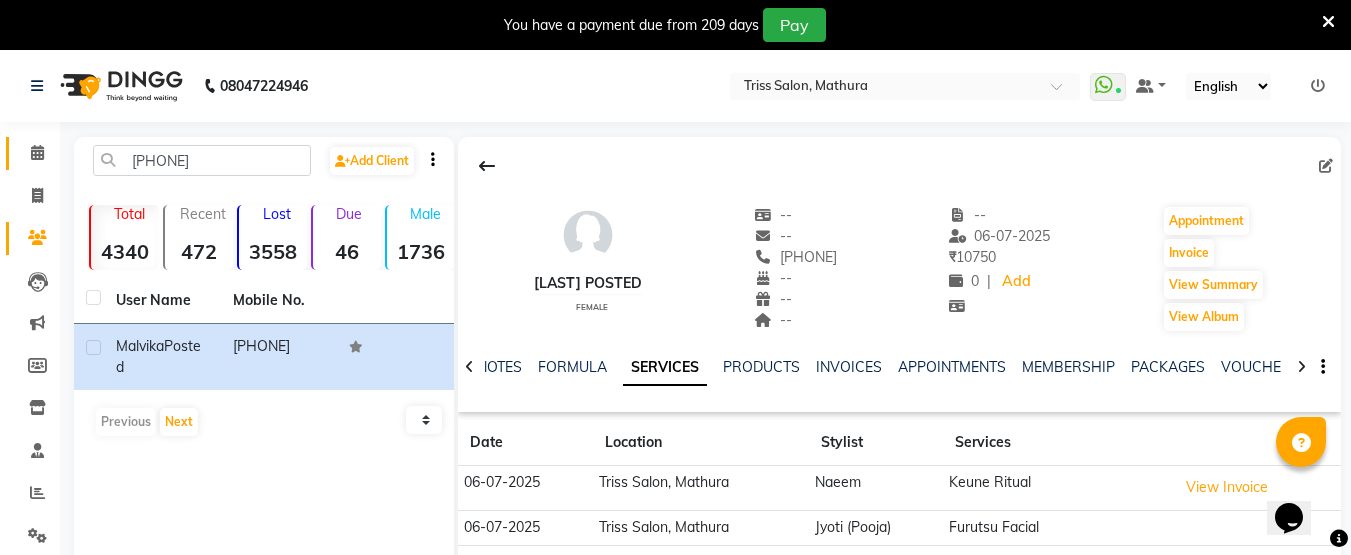 click 